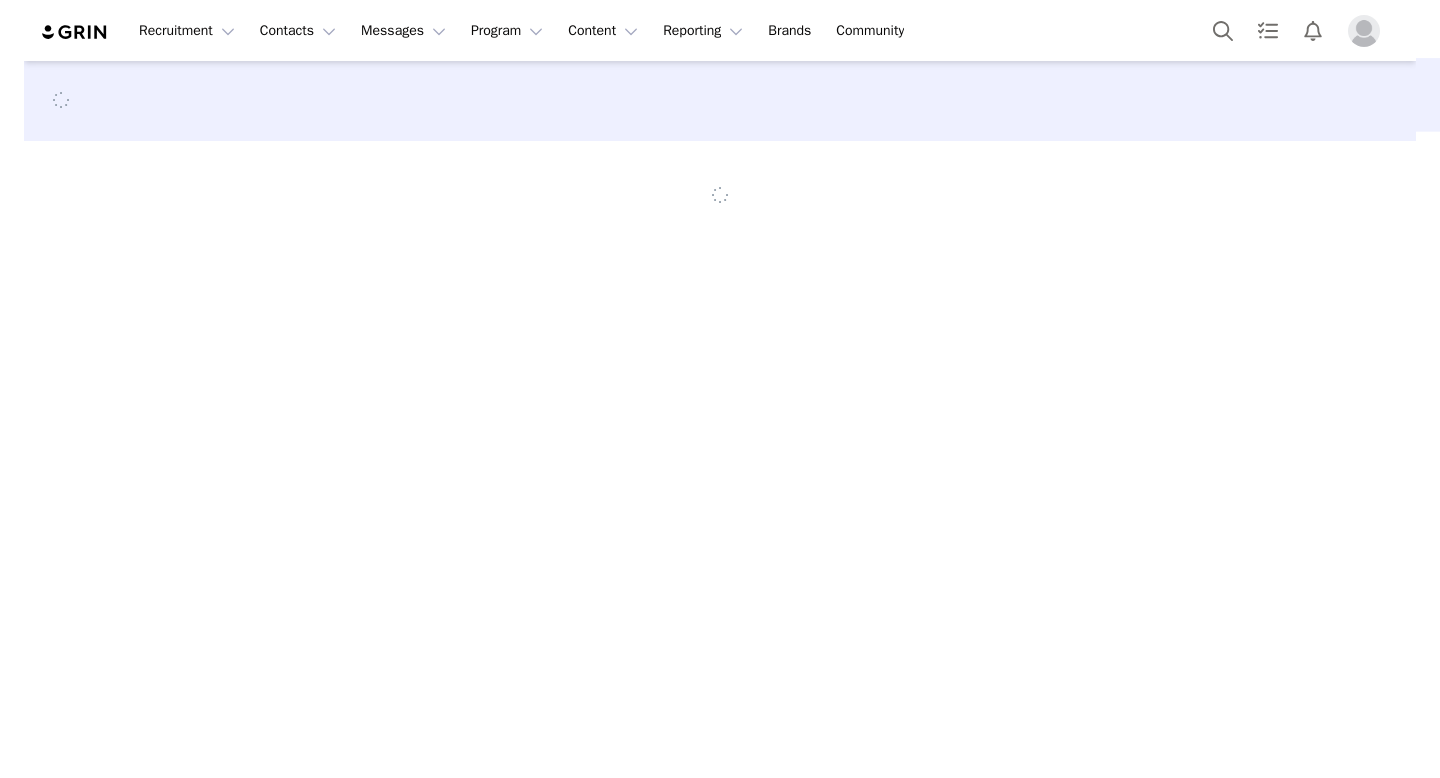 scroll, scrollTop: 0, scrollLeft: 0, axis: both 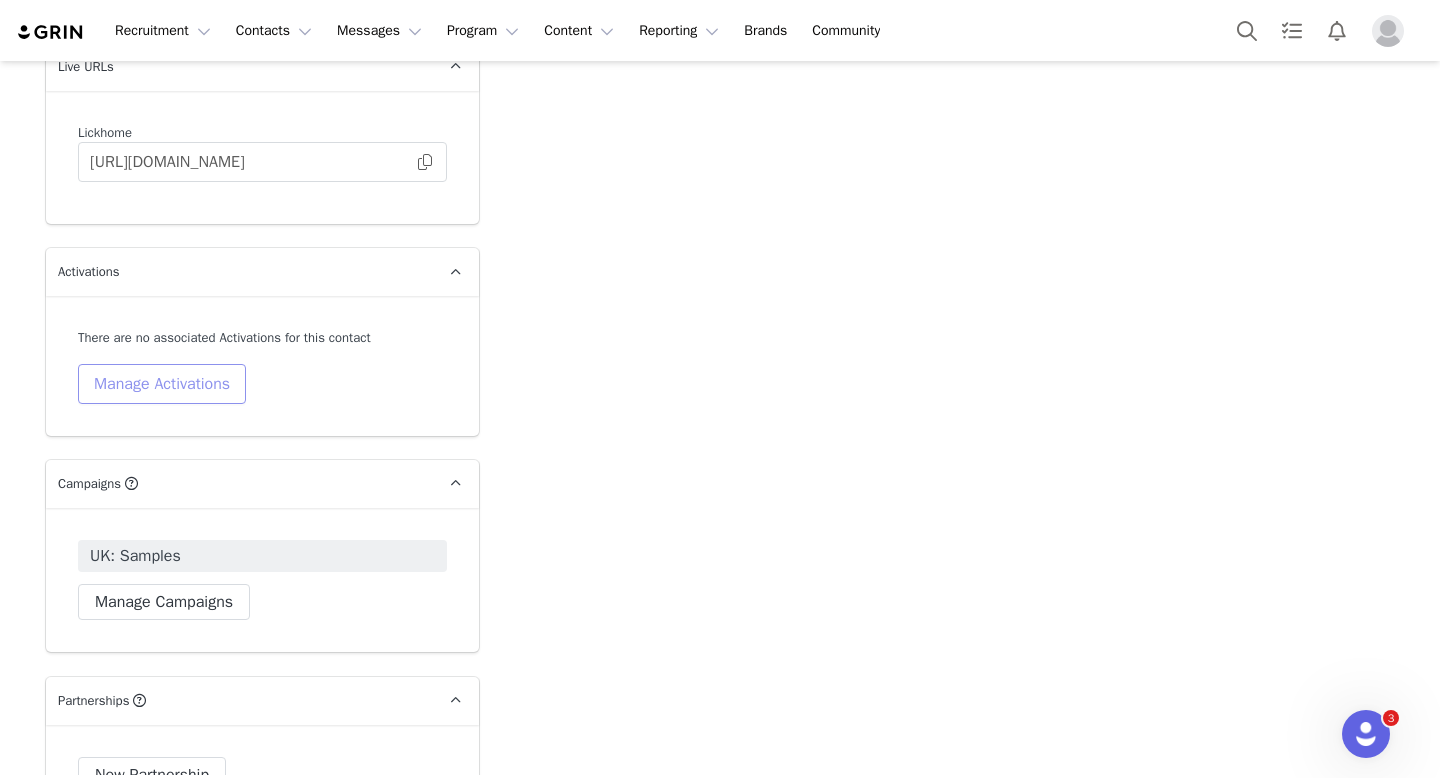 click on "Manage Activations" at bounding box center (162, 384) 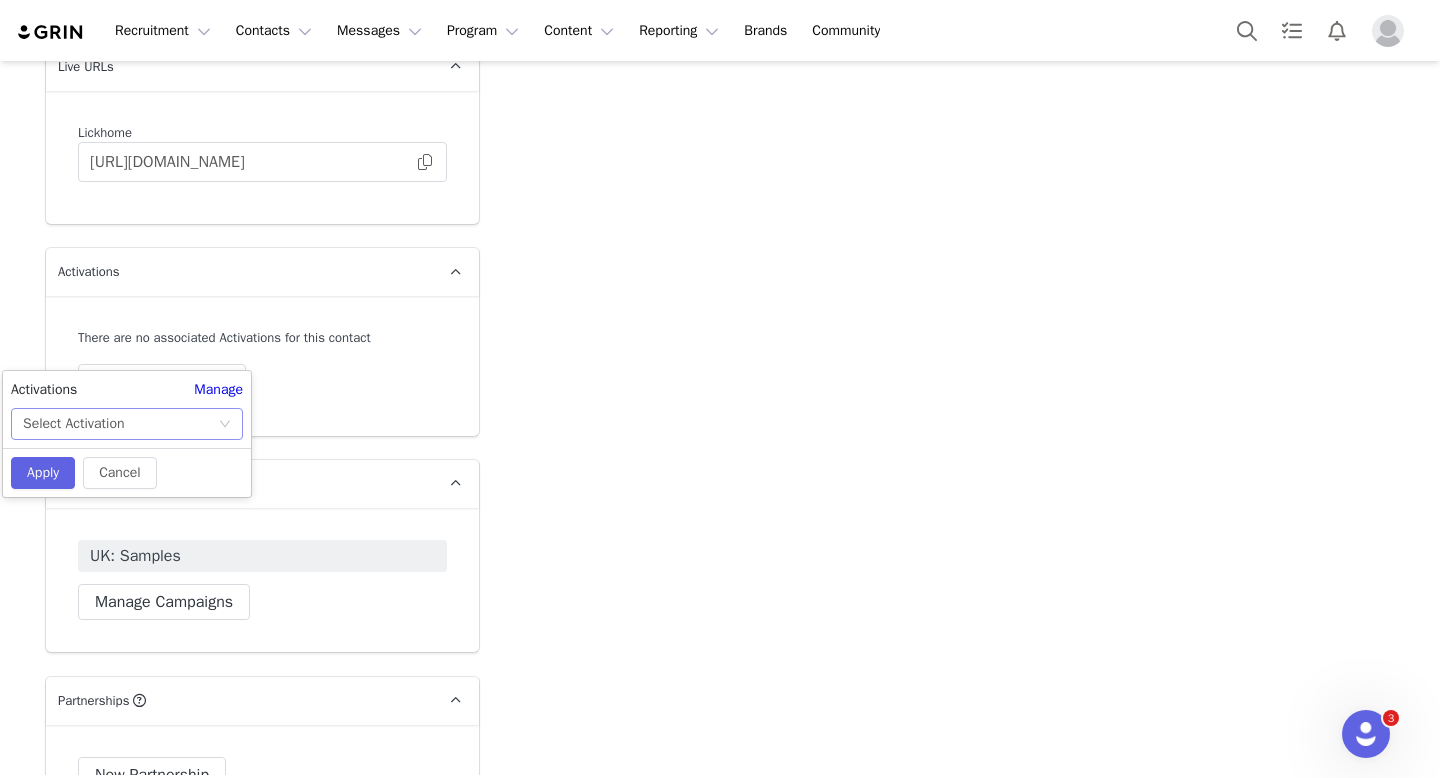 click on "Select Activation" at bounding box center [127, 424] 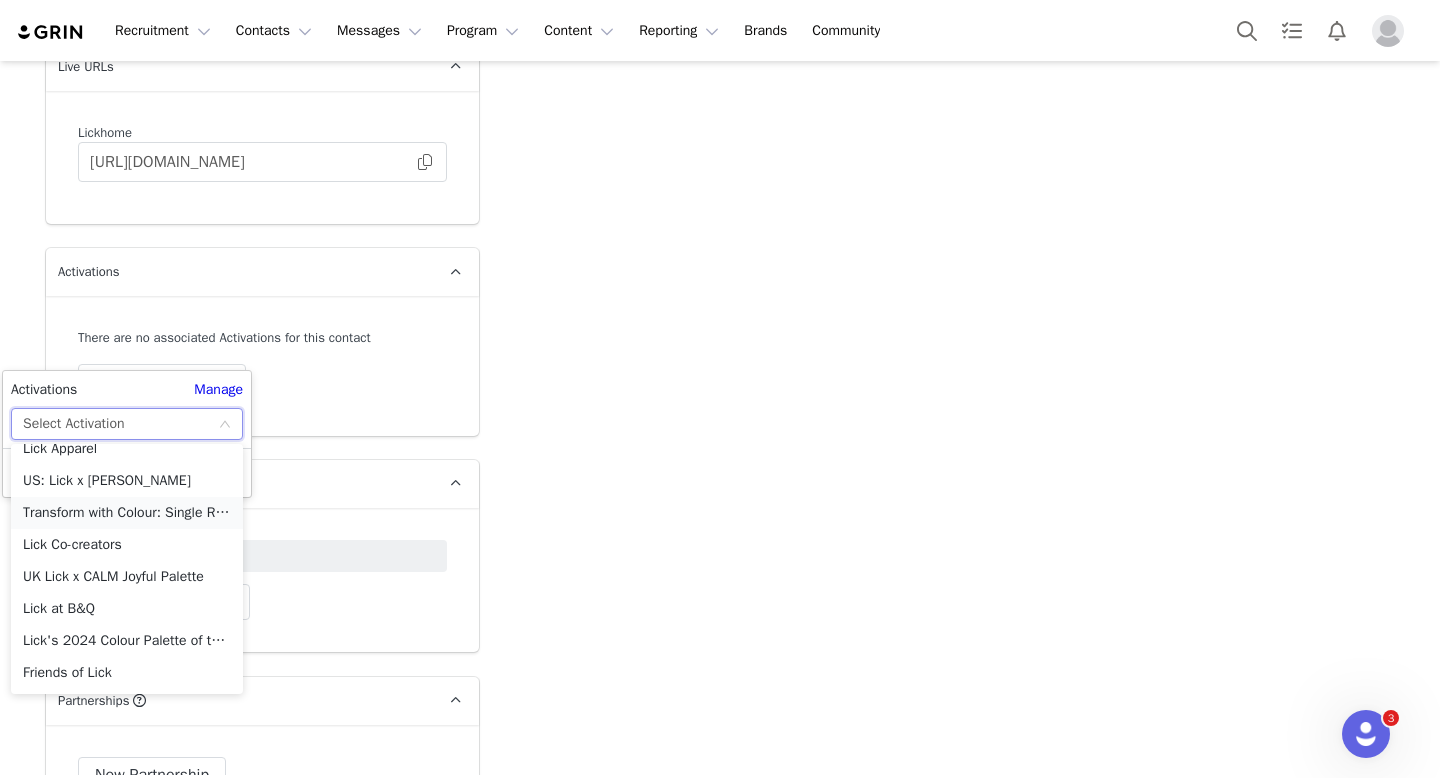 scroll, scrollTop: 310, scrollLeft: 0, axis: vertical 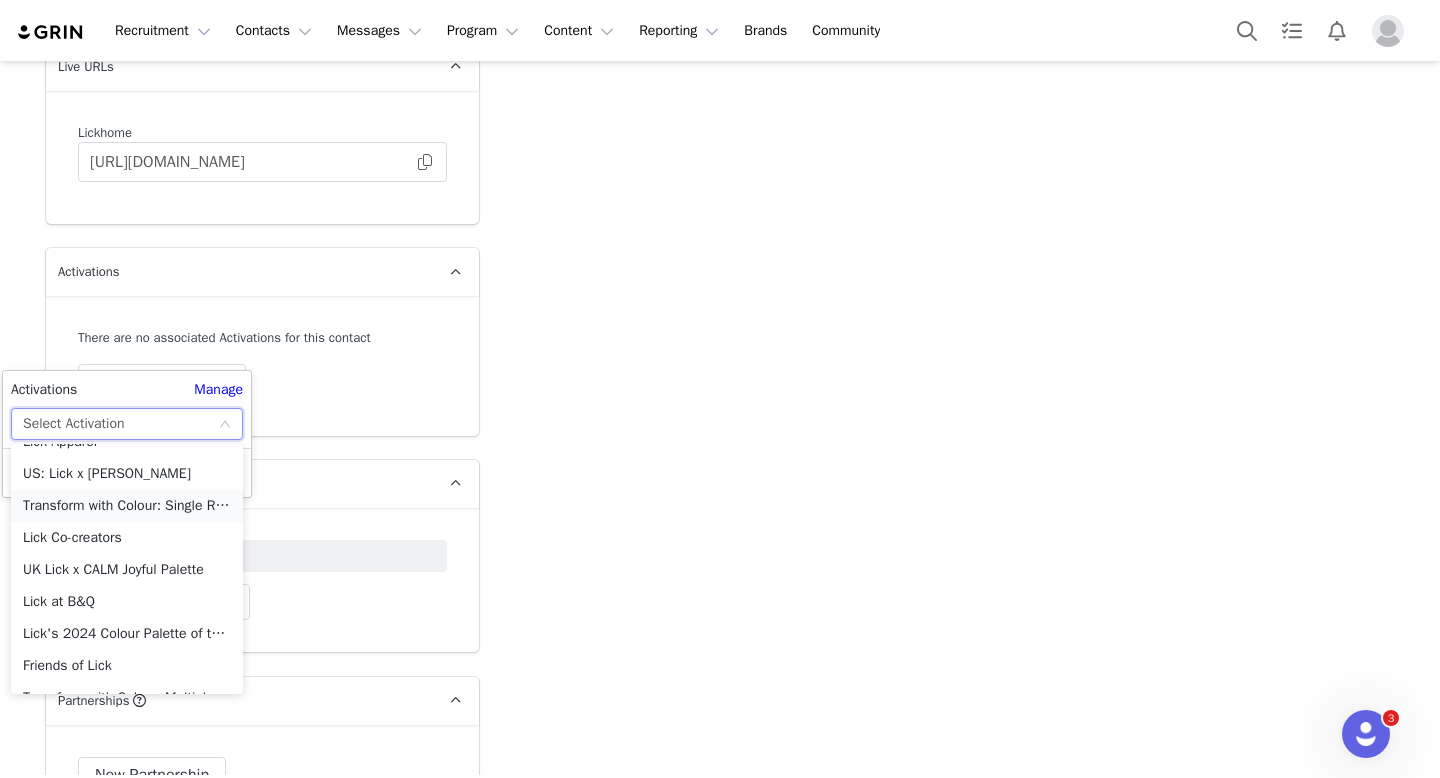 click on "Transform with Colour: Single Room" at bounding box center [127, 506] 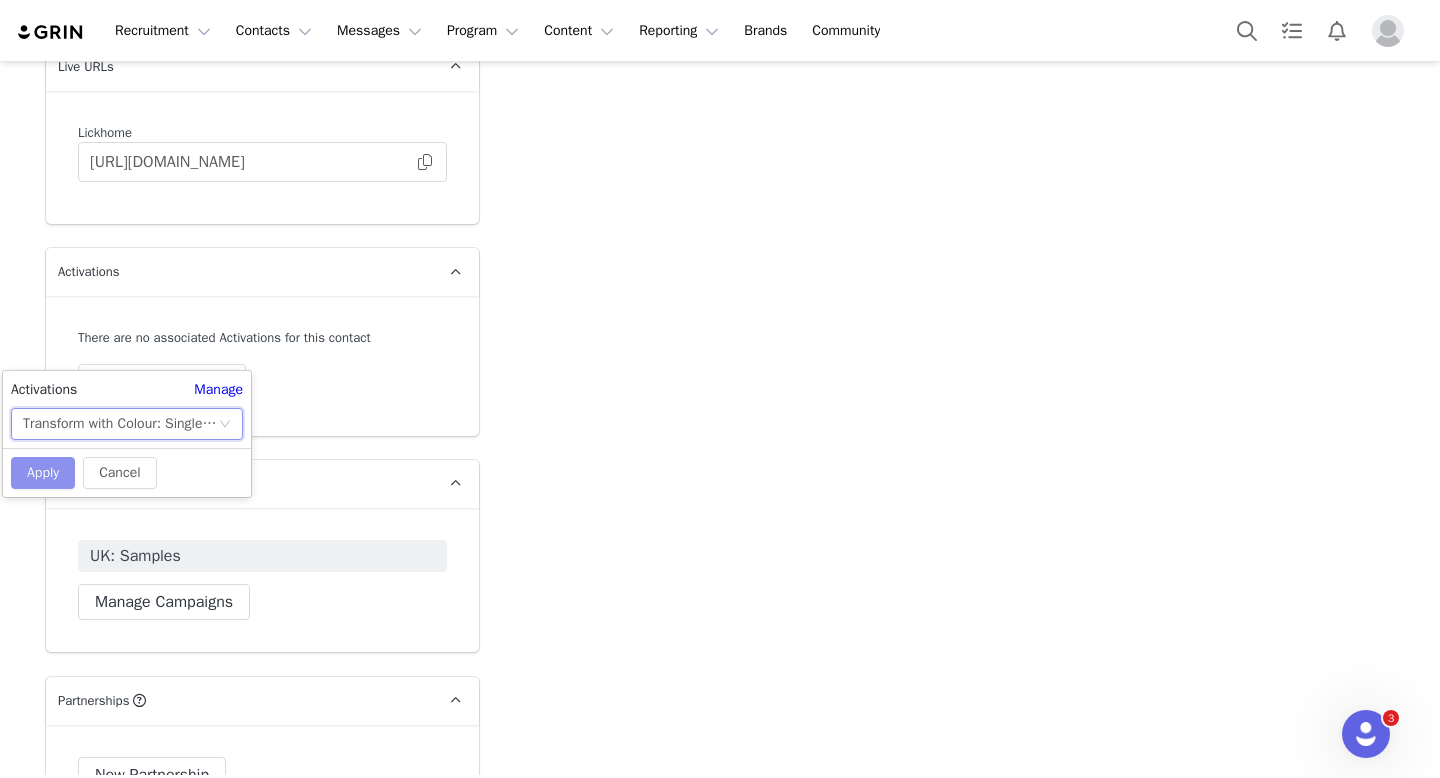 click on "Apply" at bounding box center (43, 473) 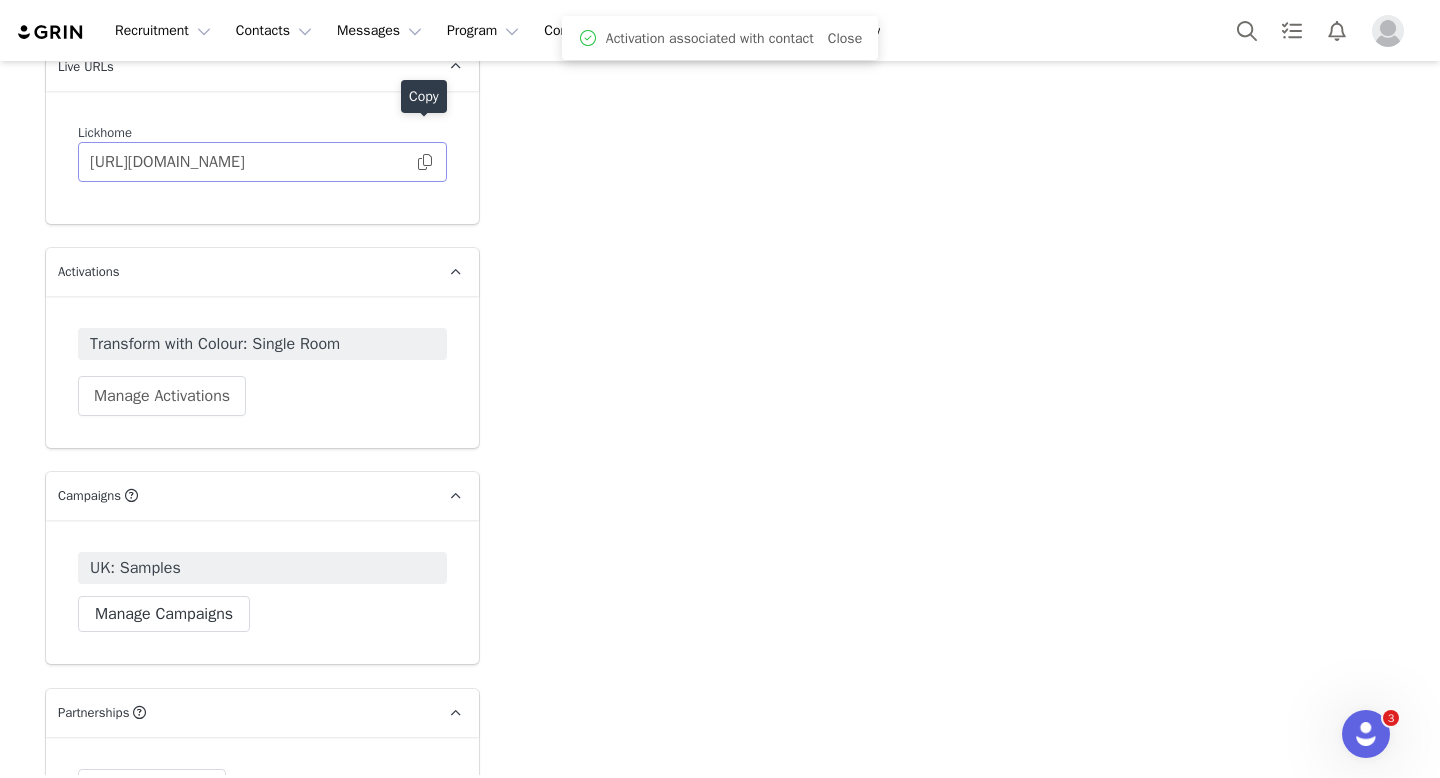 click at bounding box center [425, 162] 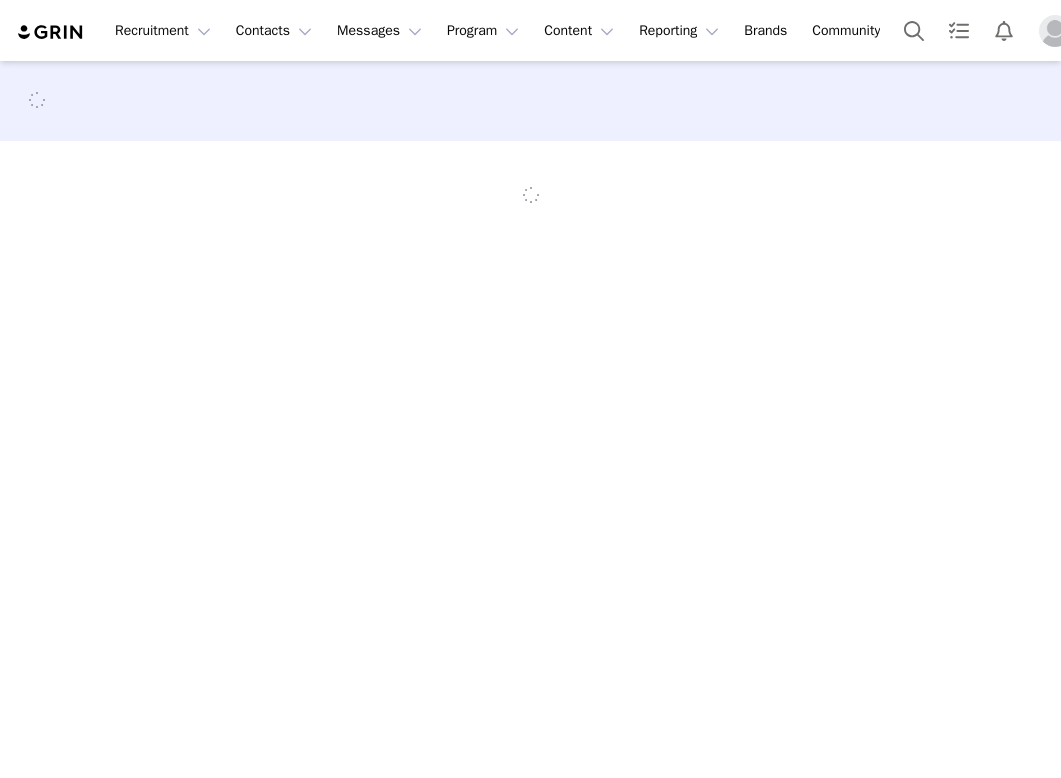 scroll, scrollTop: 0, scrollLeft: 0, axis: both 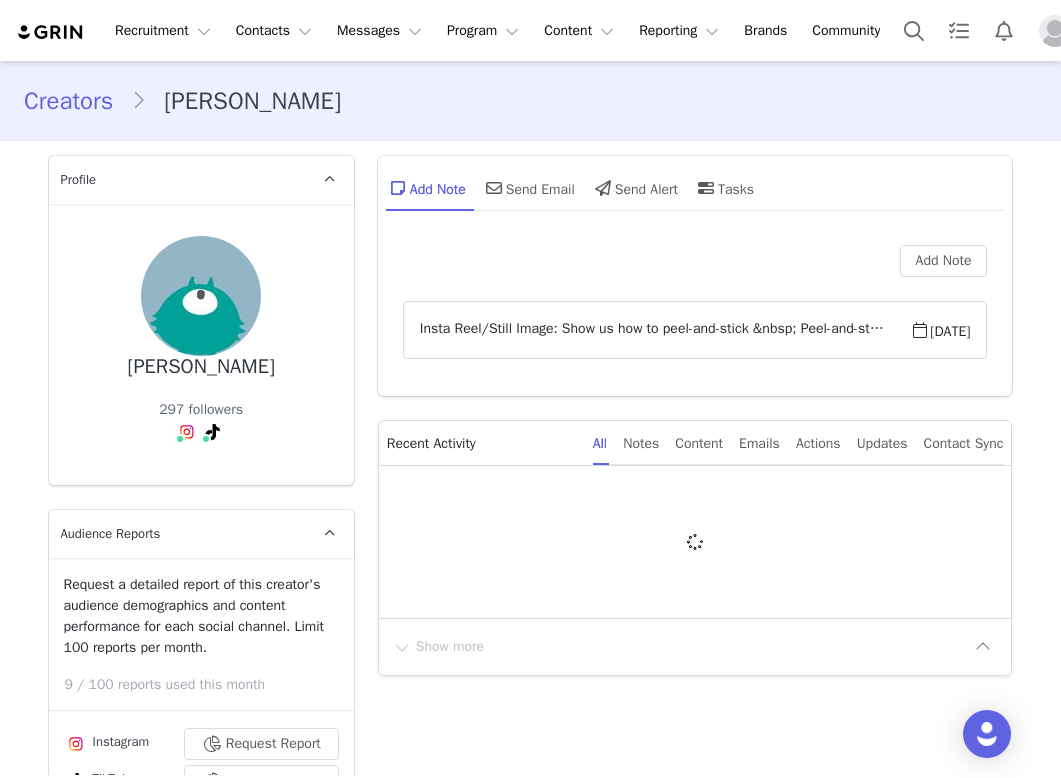 type on "+44 ([GEOGRAPHIC_DATA])" 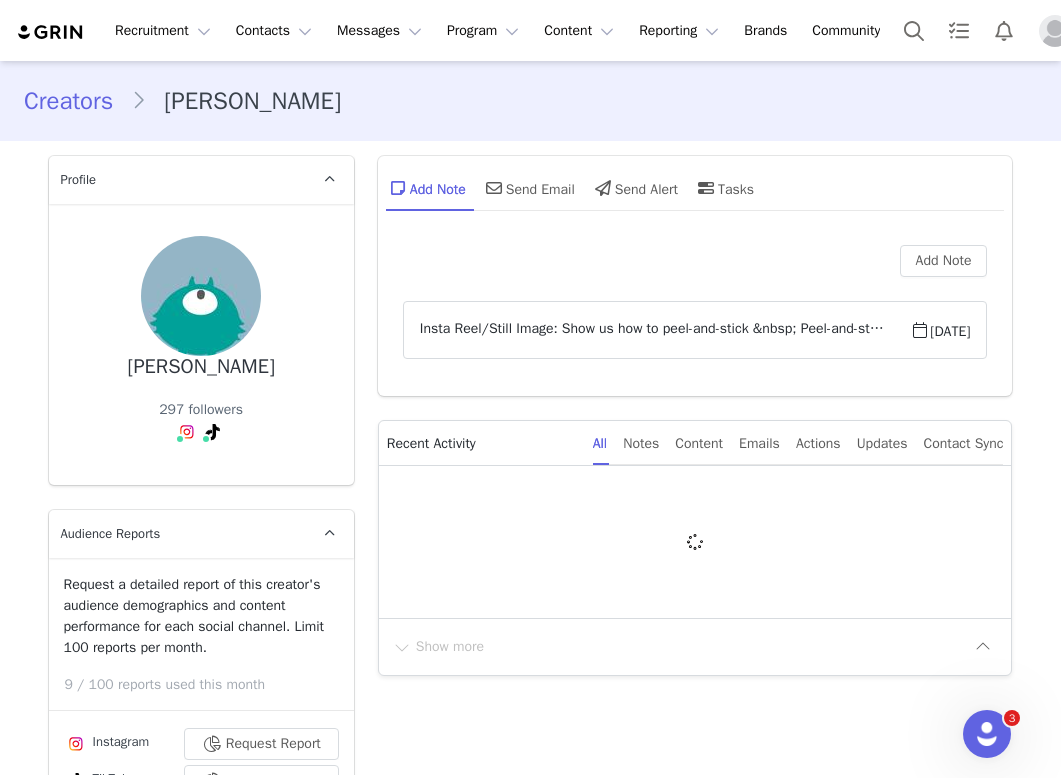 scroll, scrollTop: 0, scrollLeft: 0, axis: both 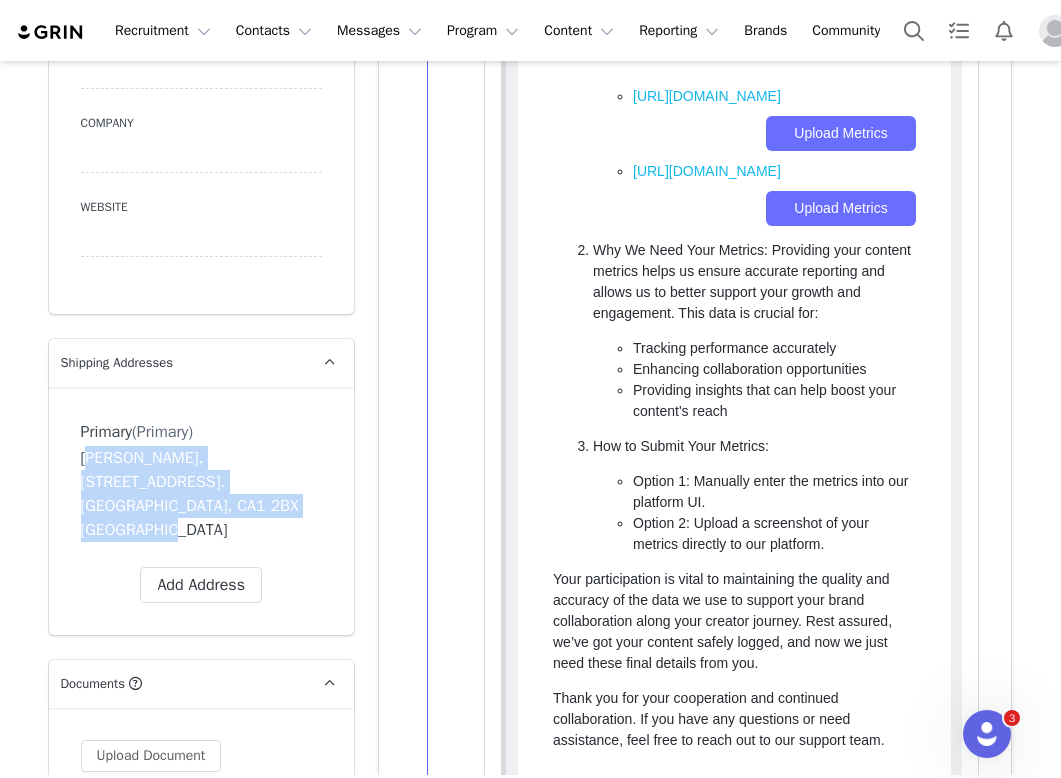 drag, startPoint x: 234, startPoint y: 501, endPoint x: 74, endPoint y: 462, distance: 164.68454 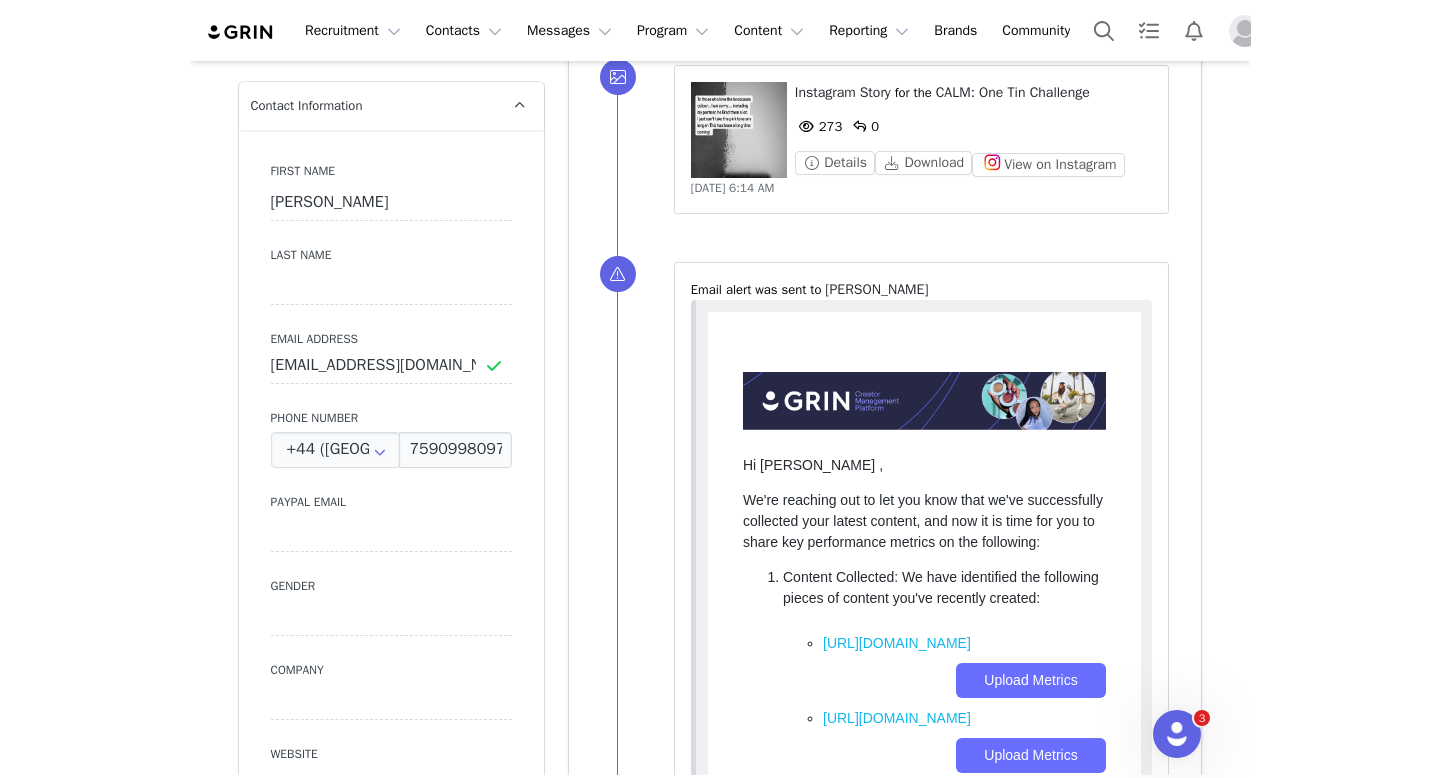 scroll, scrollTop: 998, scrollLeft: 0, axis: vertical 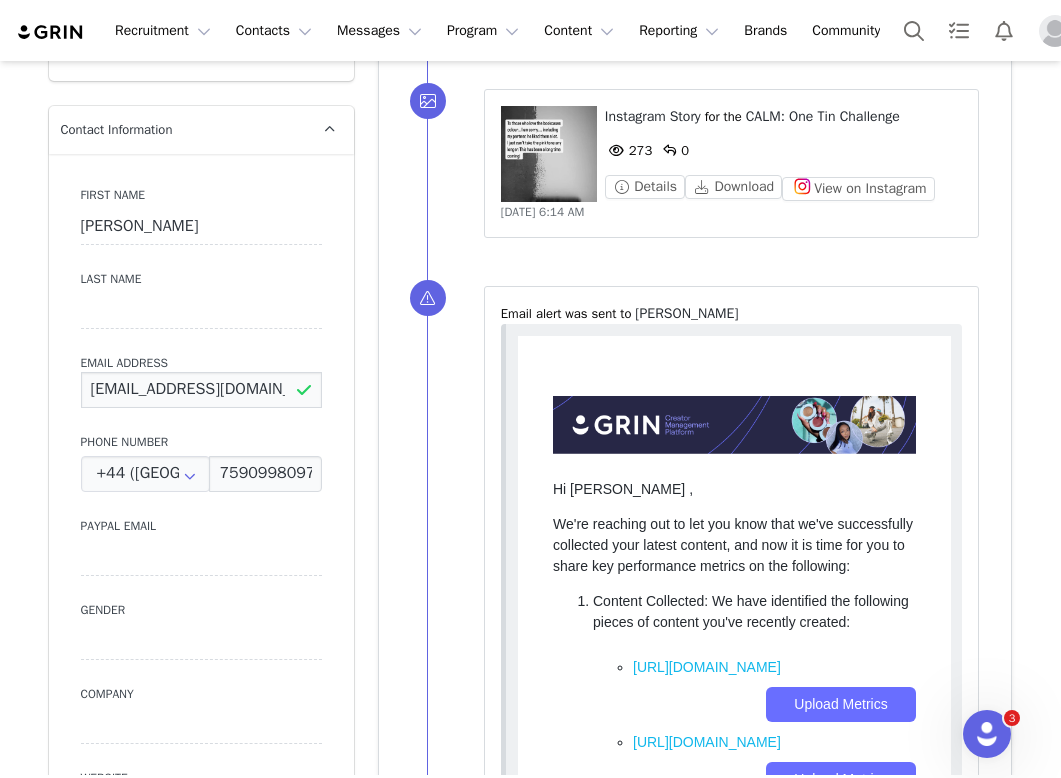 click on "terraceonwarwick@gmail.com" at bounding box center (201, 390) 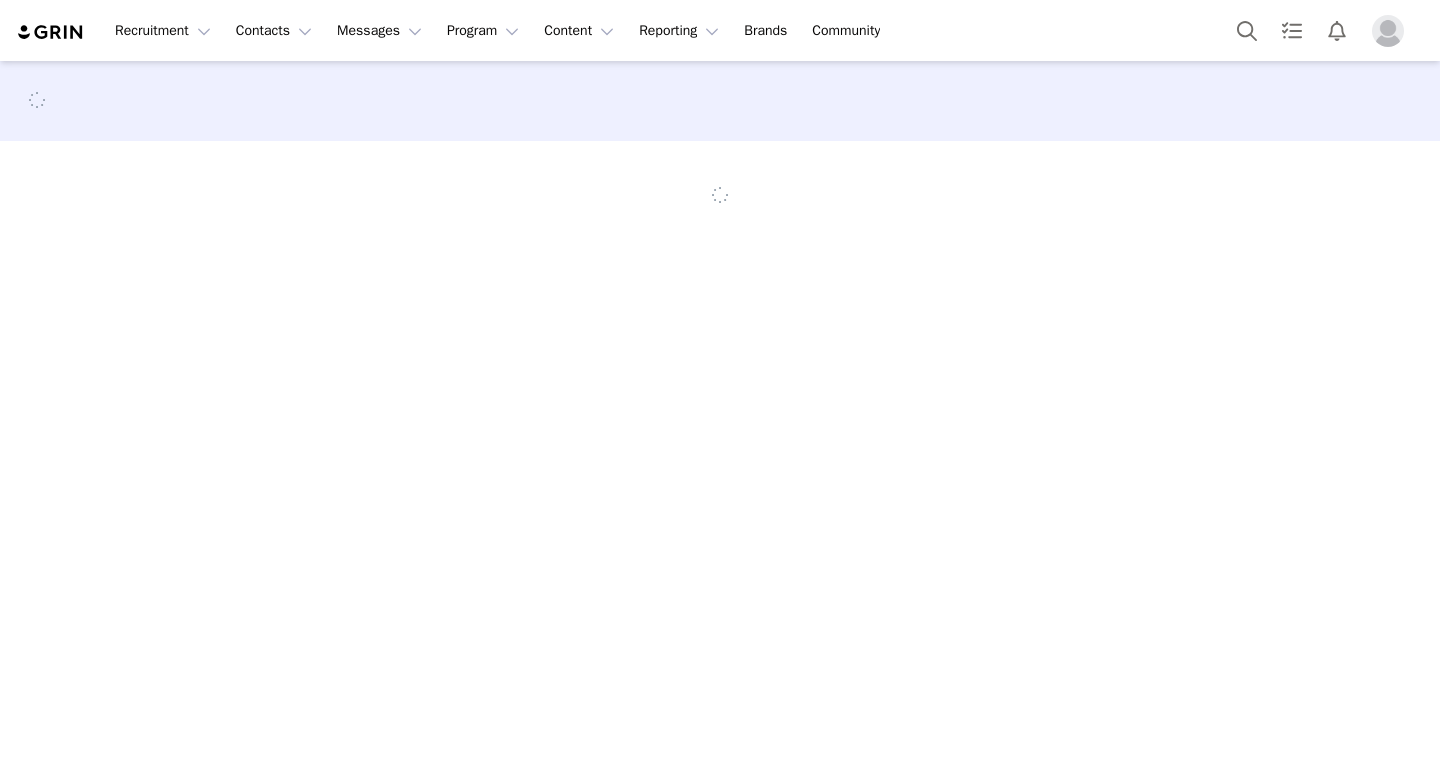 scroll, scrollTop: 0, scrollLeft: 0, axis: both 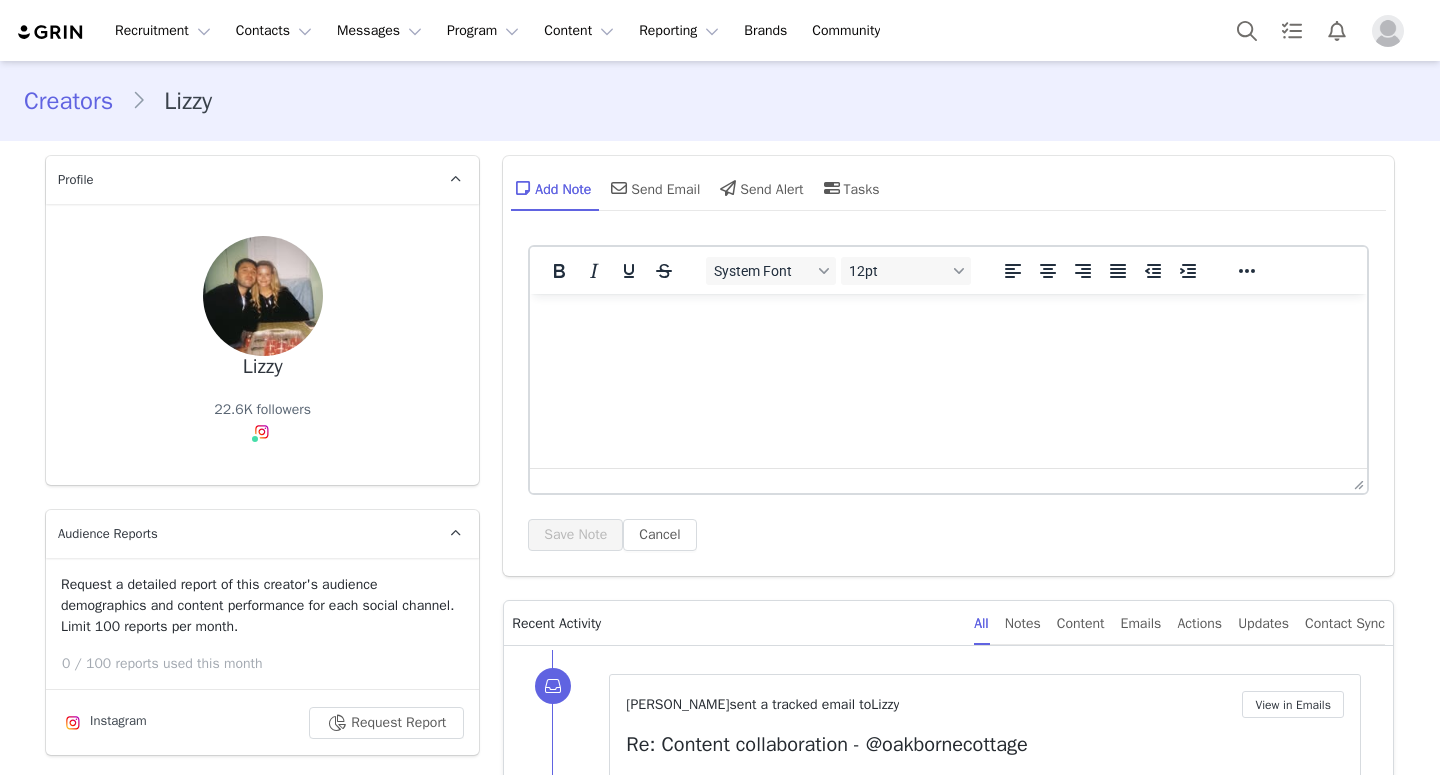 type on "+1 ([GEOGRAPHIC_DATA])" 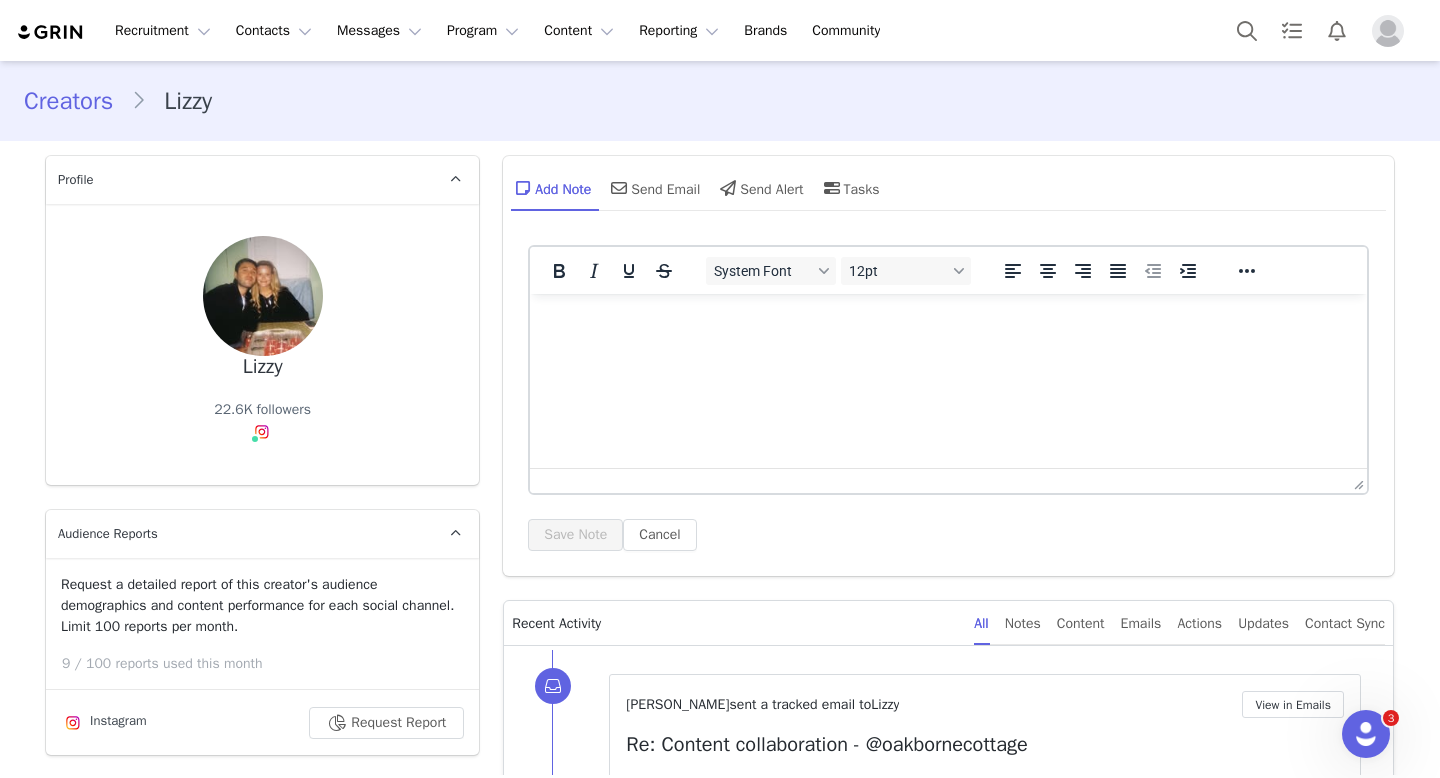 scroll, scrollTop: 0, scrollLeft: 0, axis: both 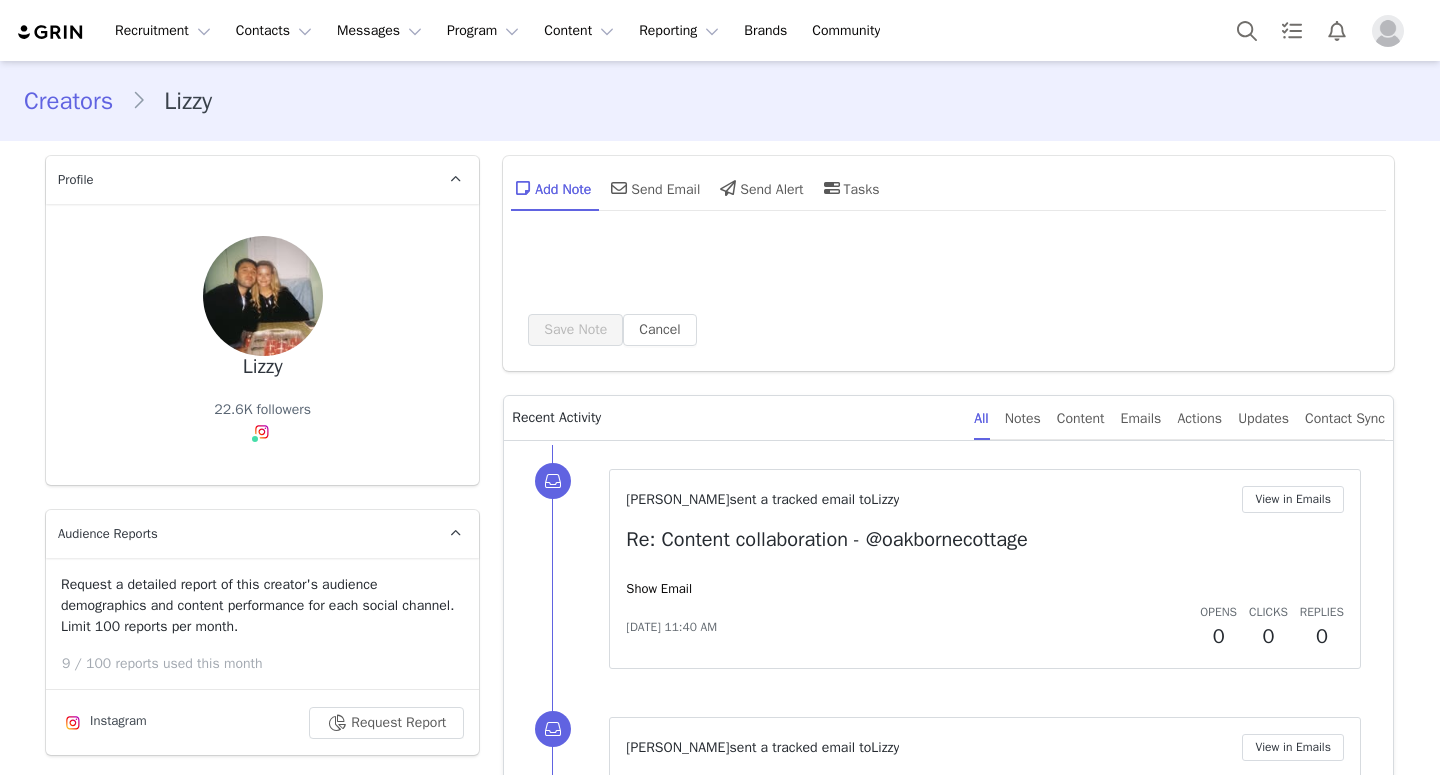 type on "+1 ([GEOGRAPHIC_DATA])" 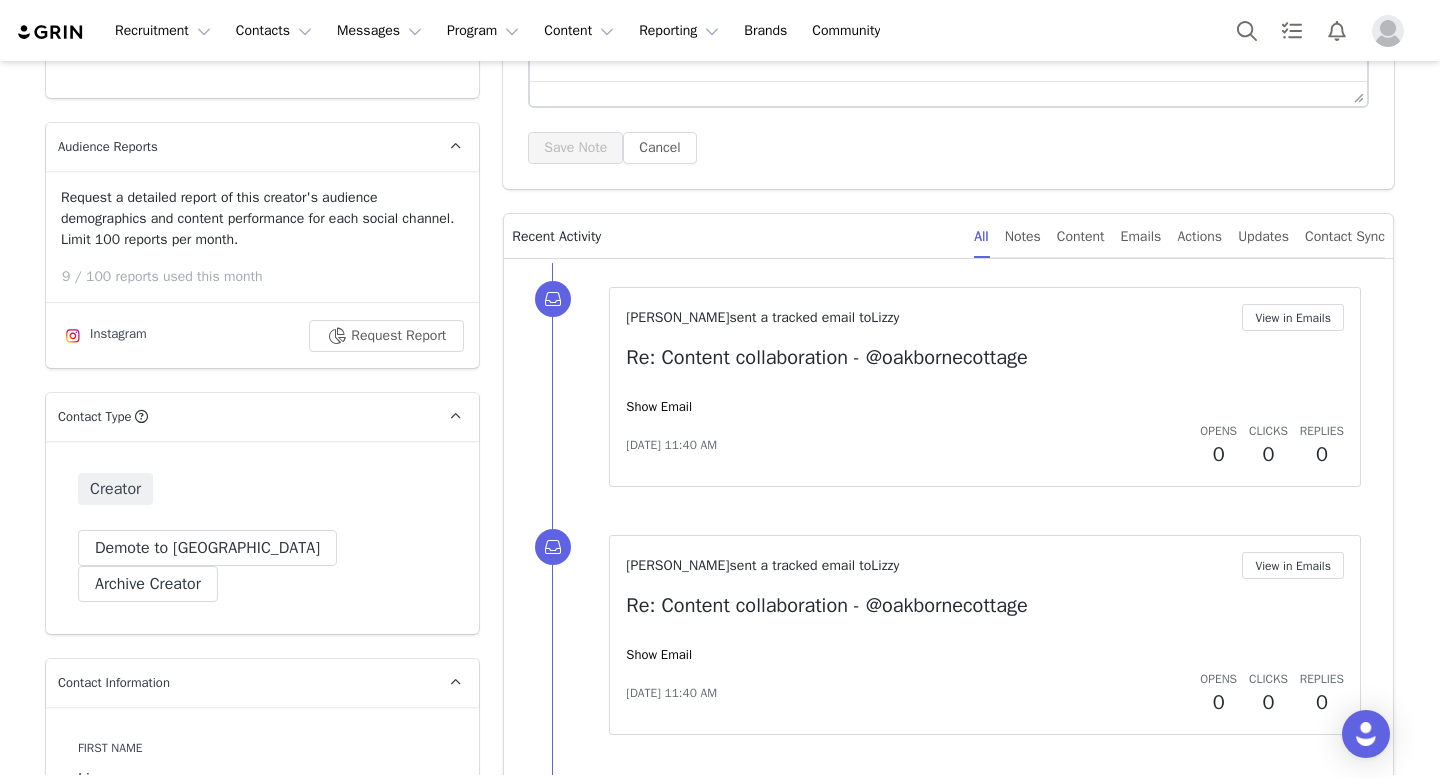 scroll, scrollTop: 166, scrollLeft: 0, axis: vertical 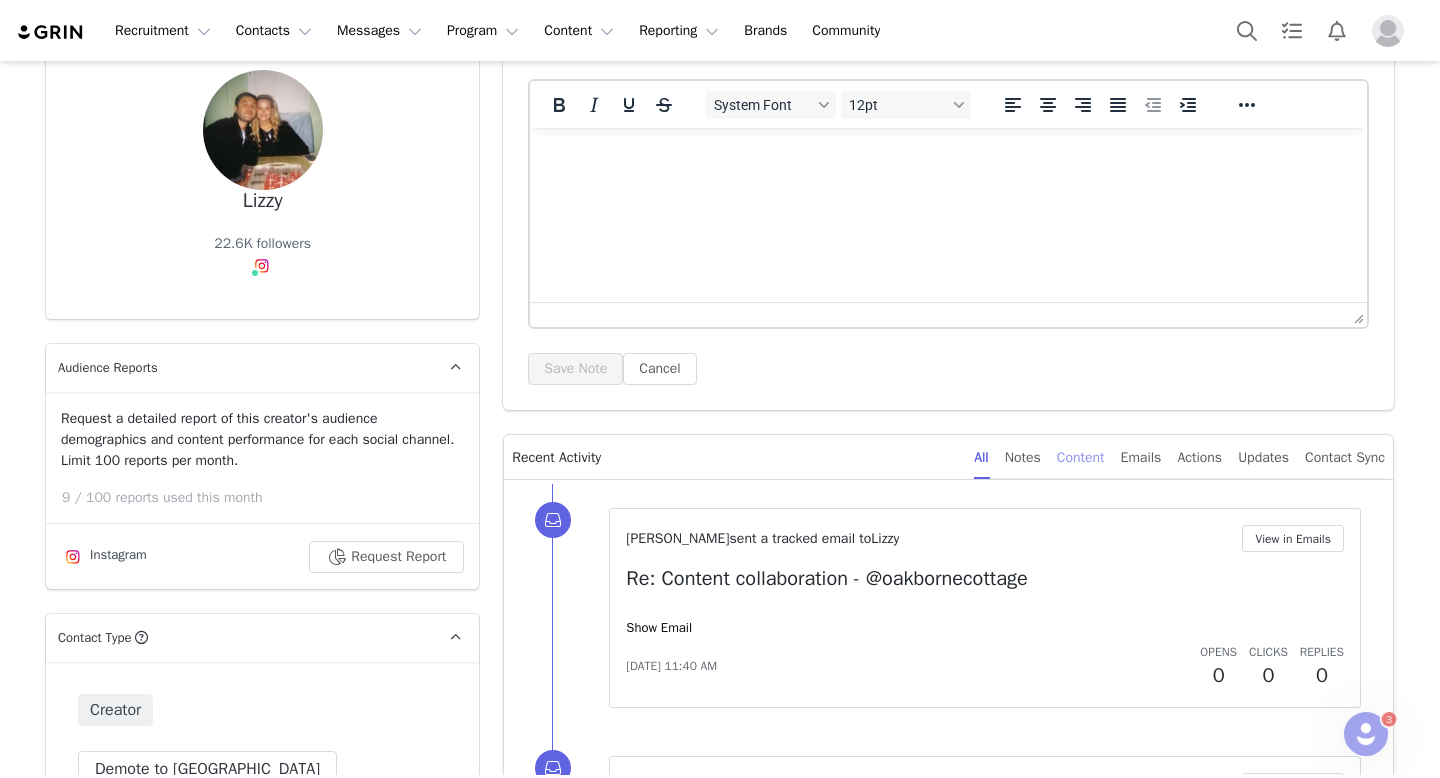 click on "Content" at bounding box center (1081, 457) 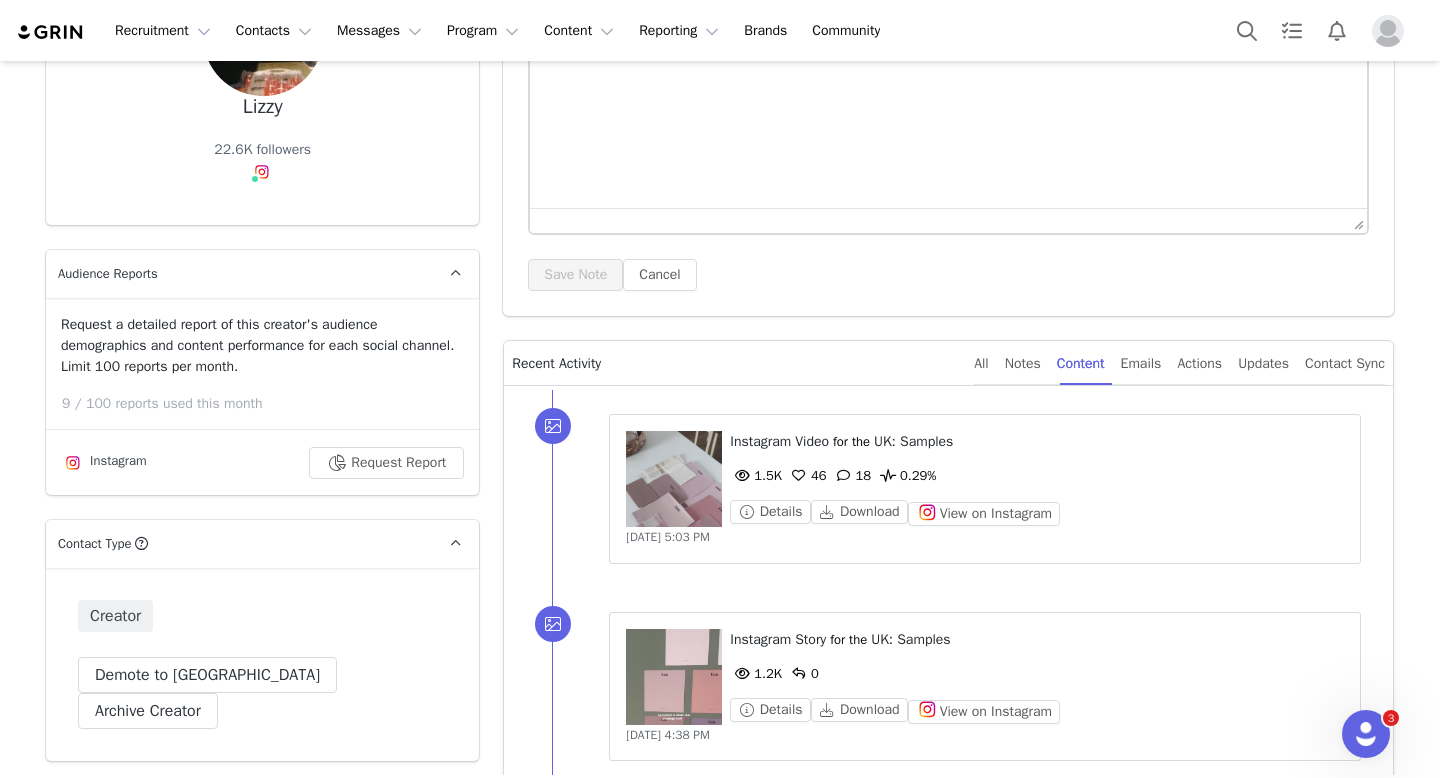 scroll, scrollTop: 285, scrollLeft: 0, axis: vertical 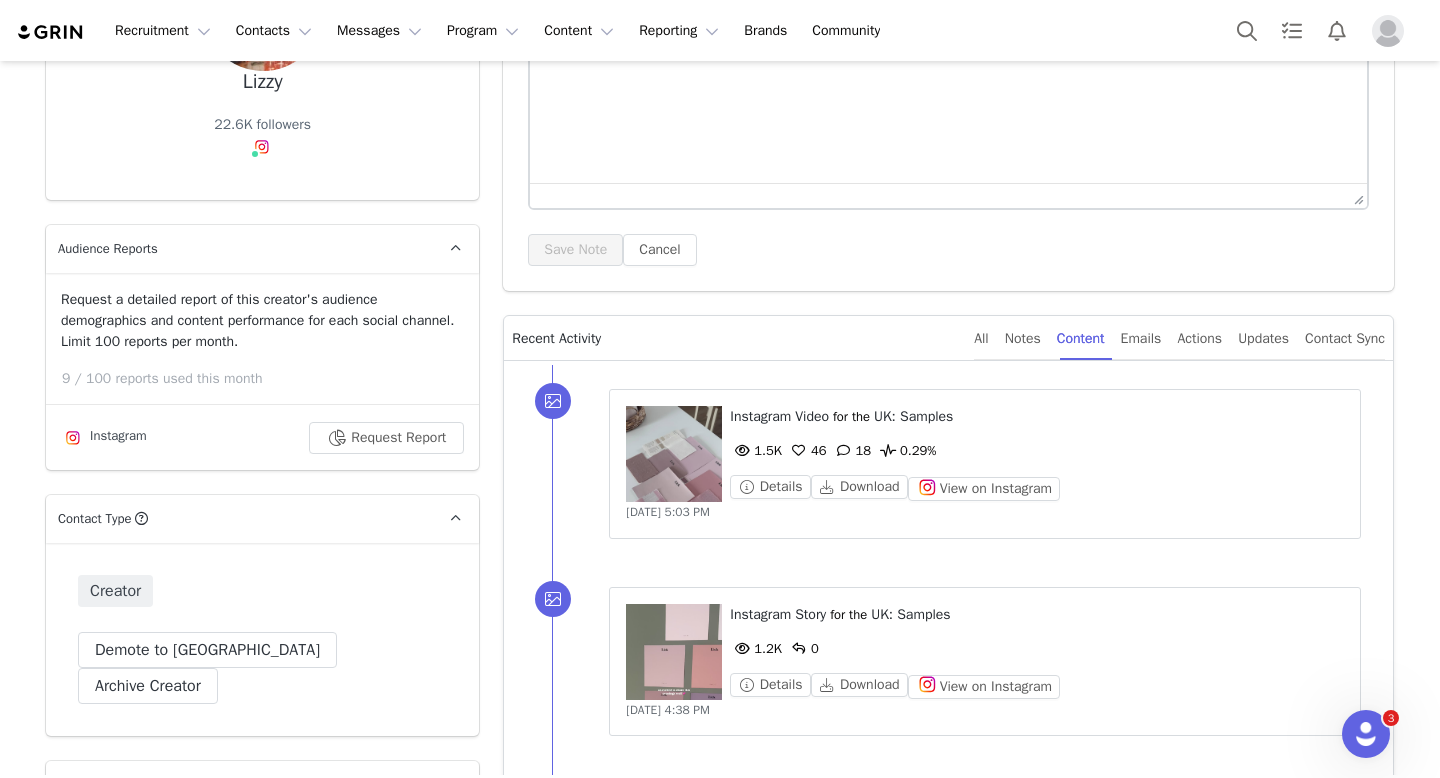 click at bounding box center [674, 454] 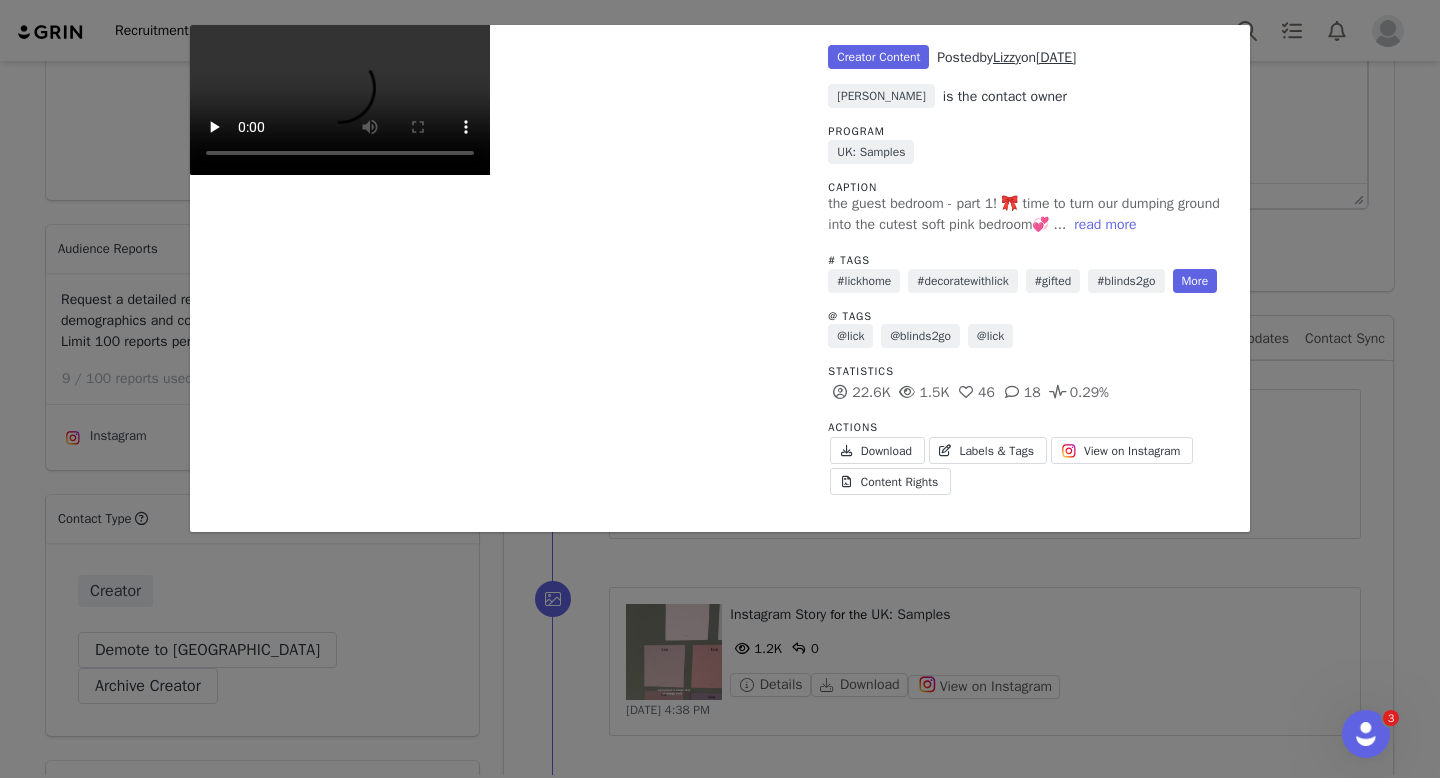 scroll, scrollTop: 344, scrollLeft: 0, axis: vertical 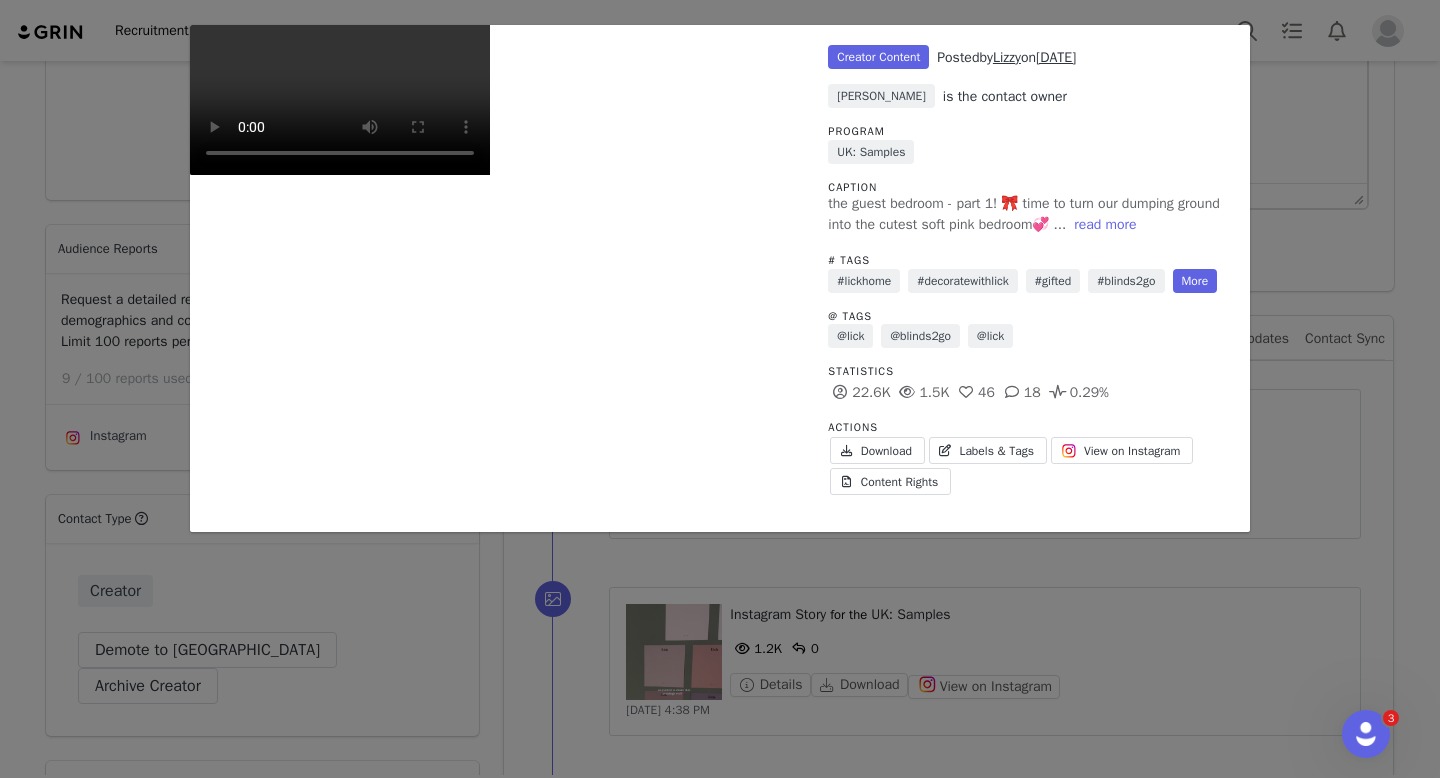type 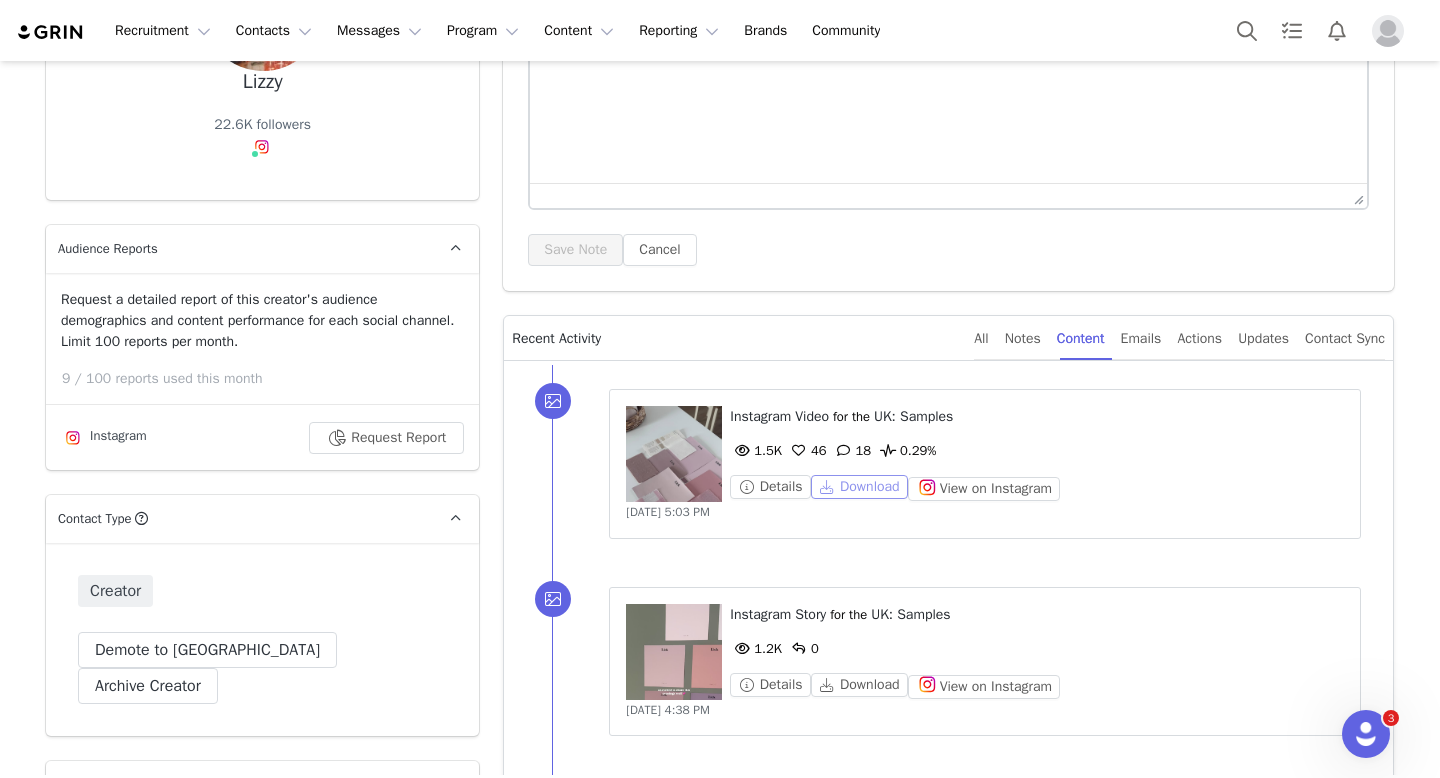 click on "Download" at bounding box center [859, 487] 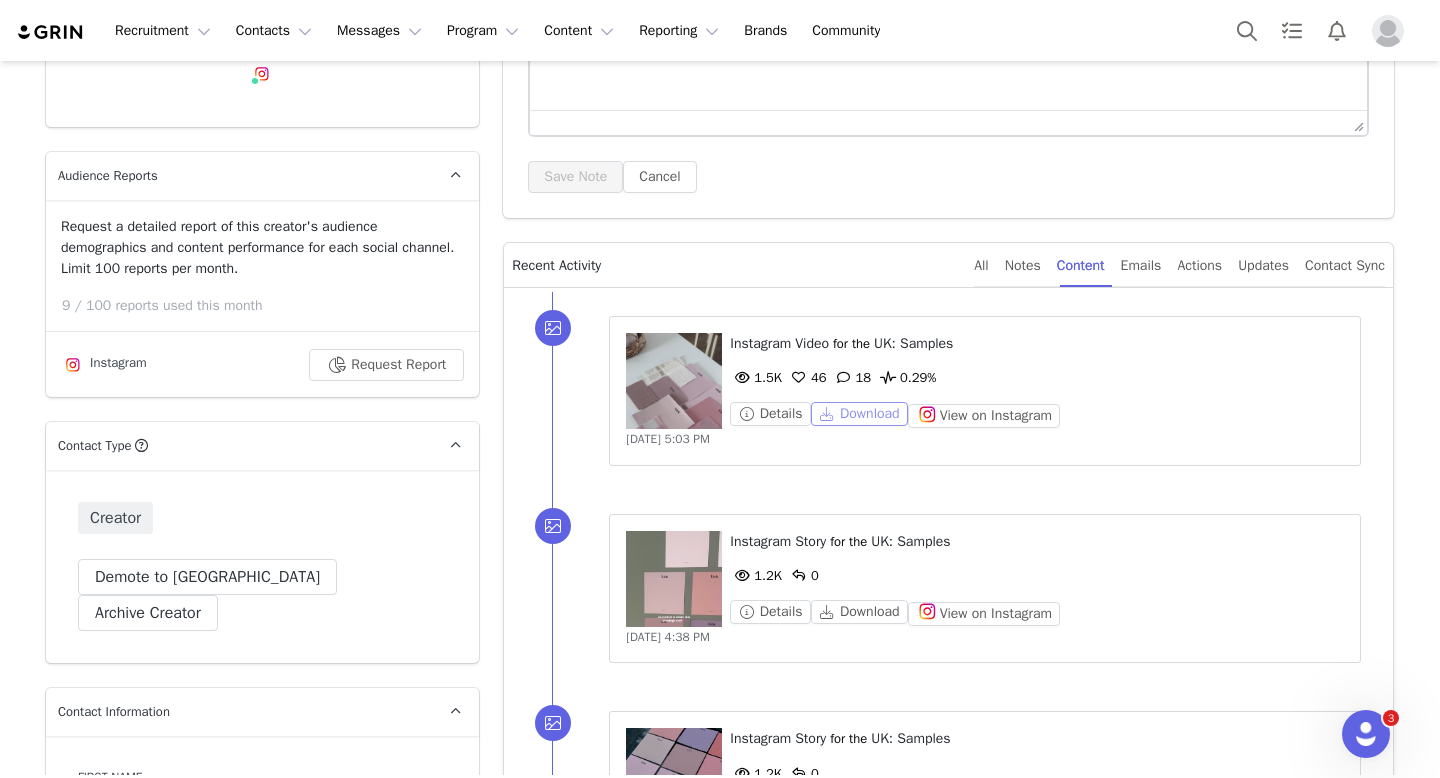 scroll, scrollTop: 397, scrollLeft: 0, axis: vertical 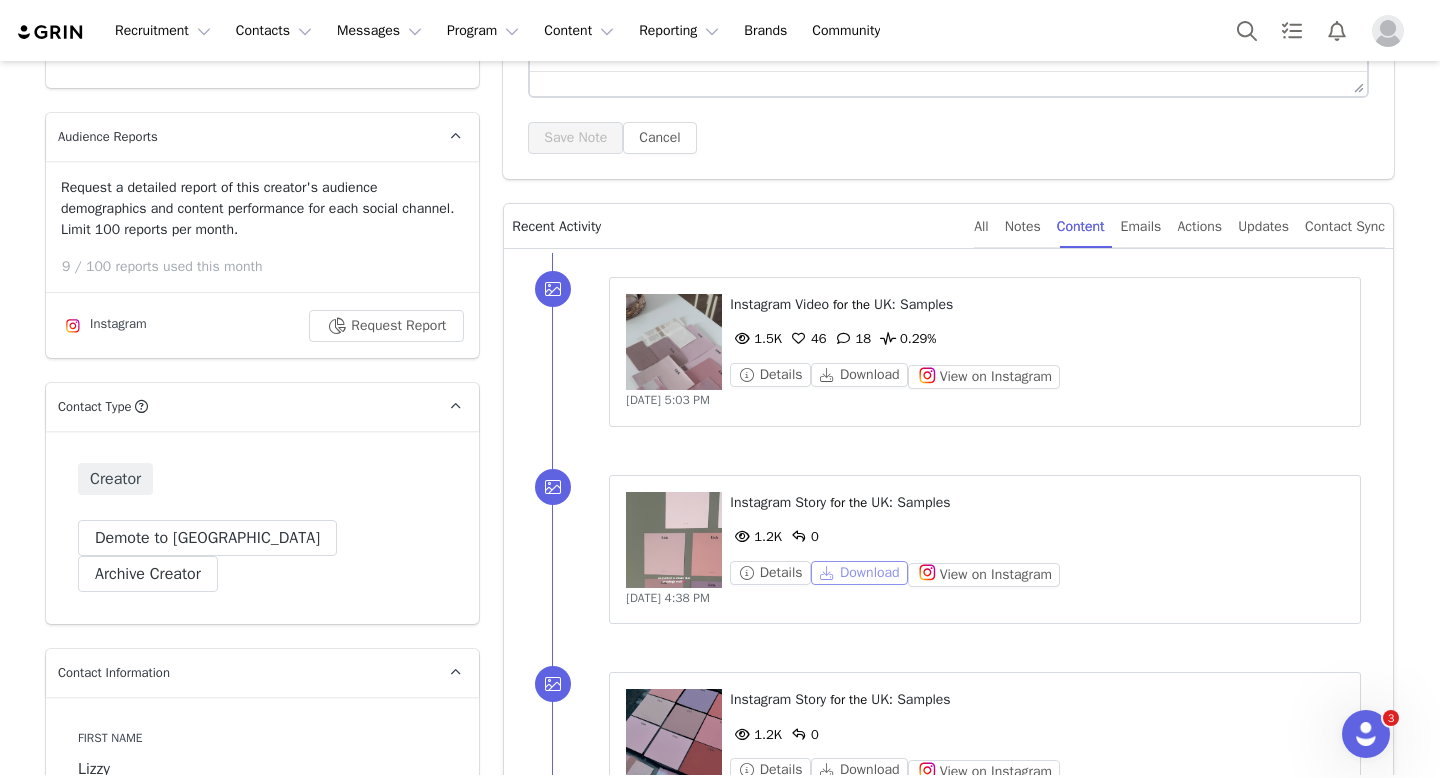 click on "Download" at bounding box center [859, 573] 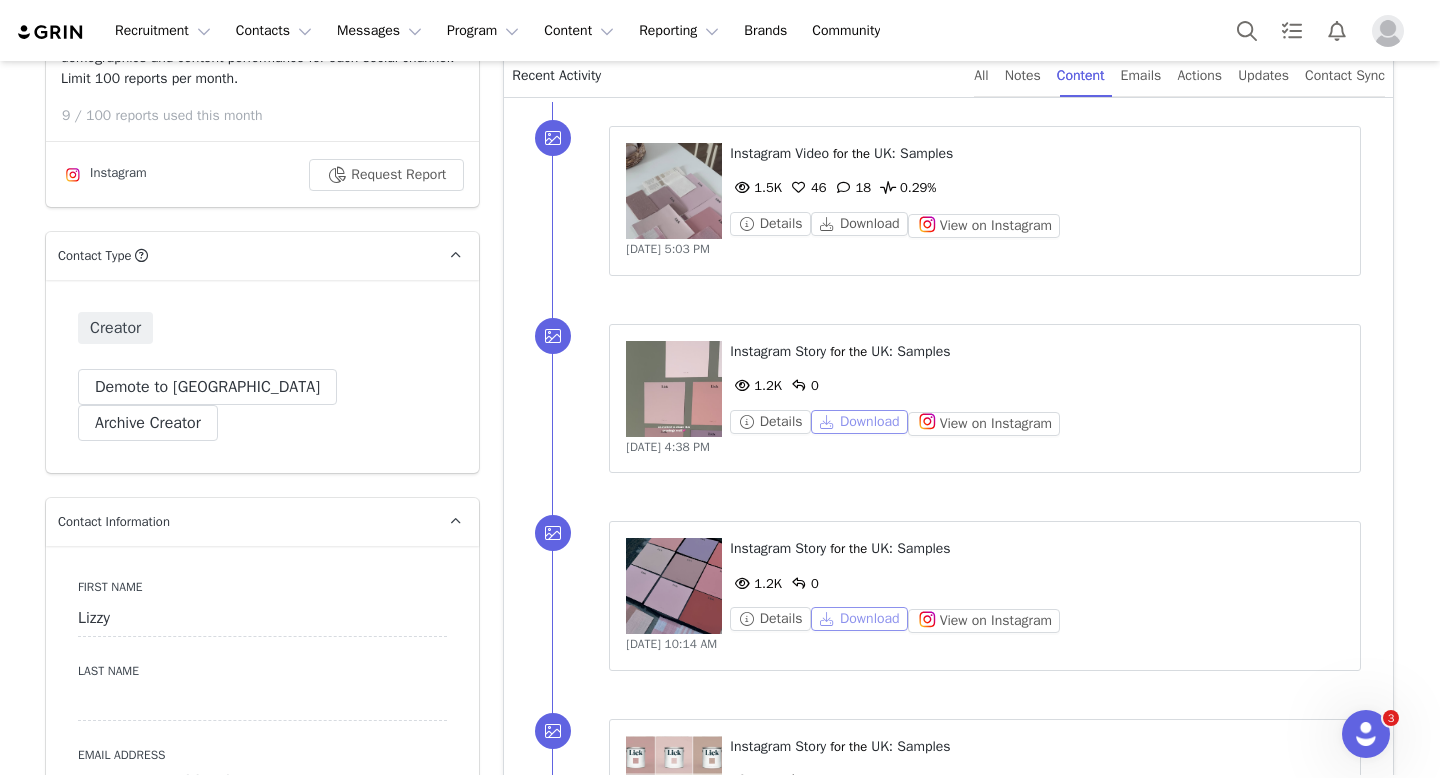 scroll, scrollTop: 594, scrollLeft: 0, axis: vertical 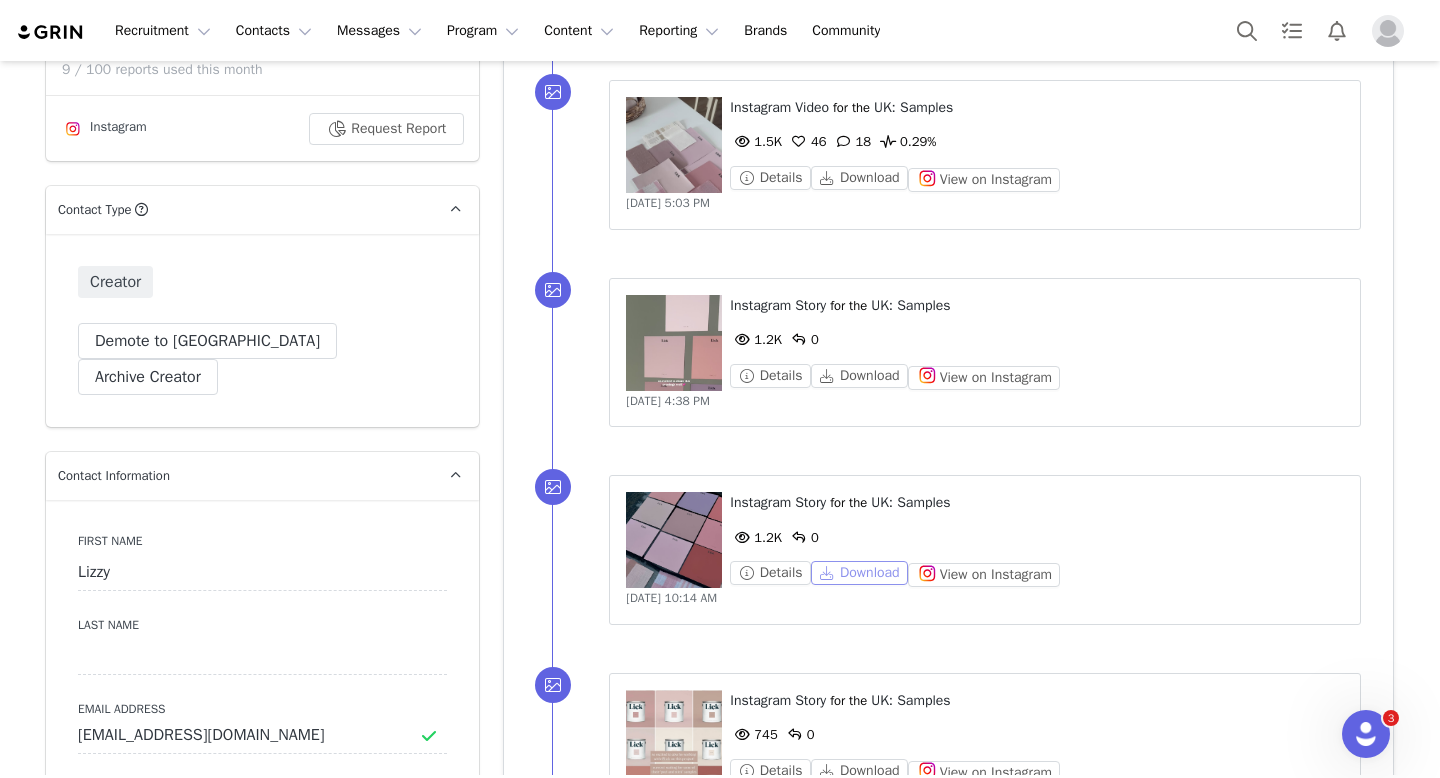 click on "Download" at bounding box center [859, 573] 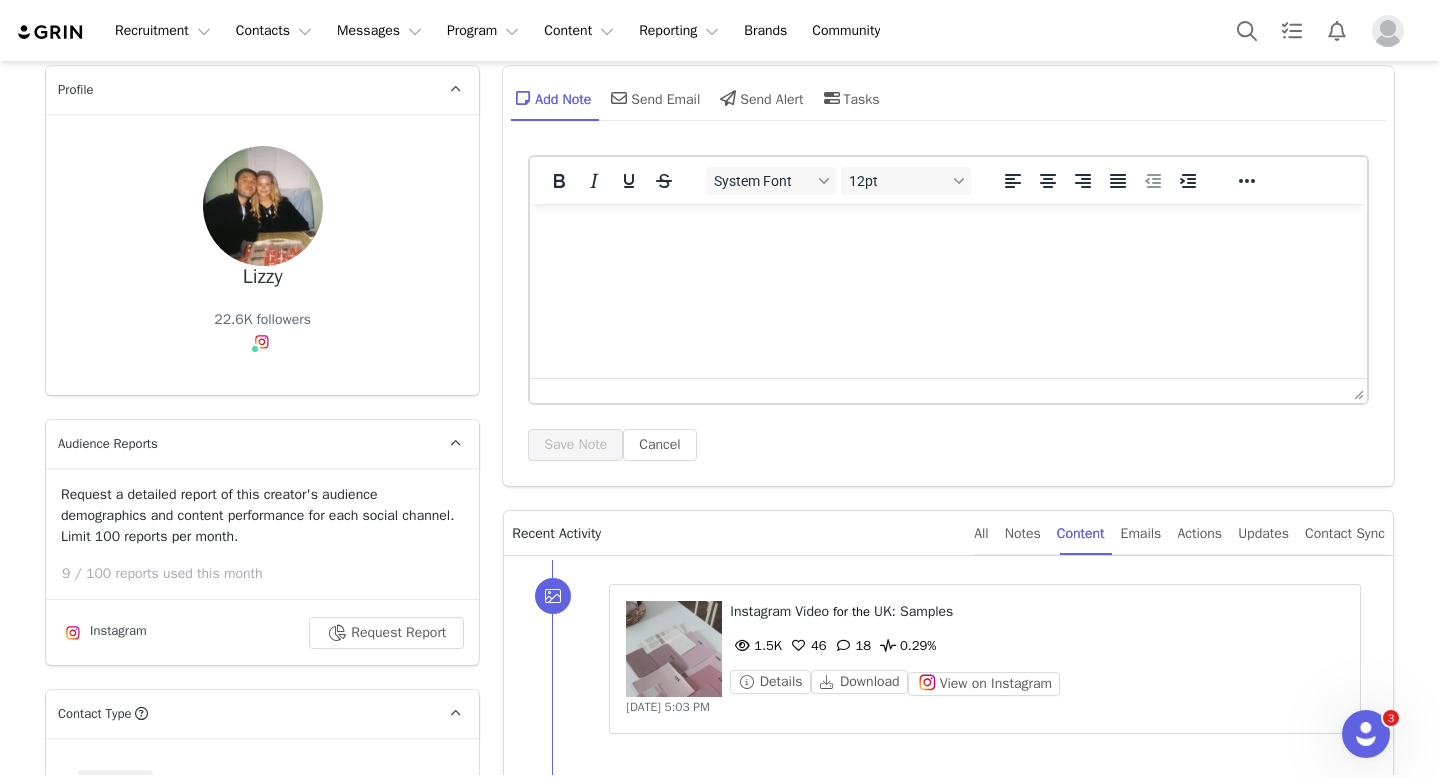 scroll, scrollTop: 0, scrollLeft: 0, axis: both 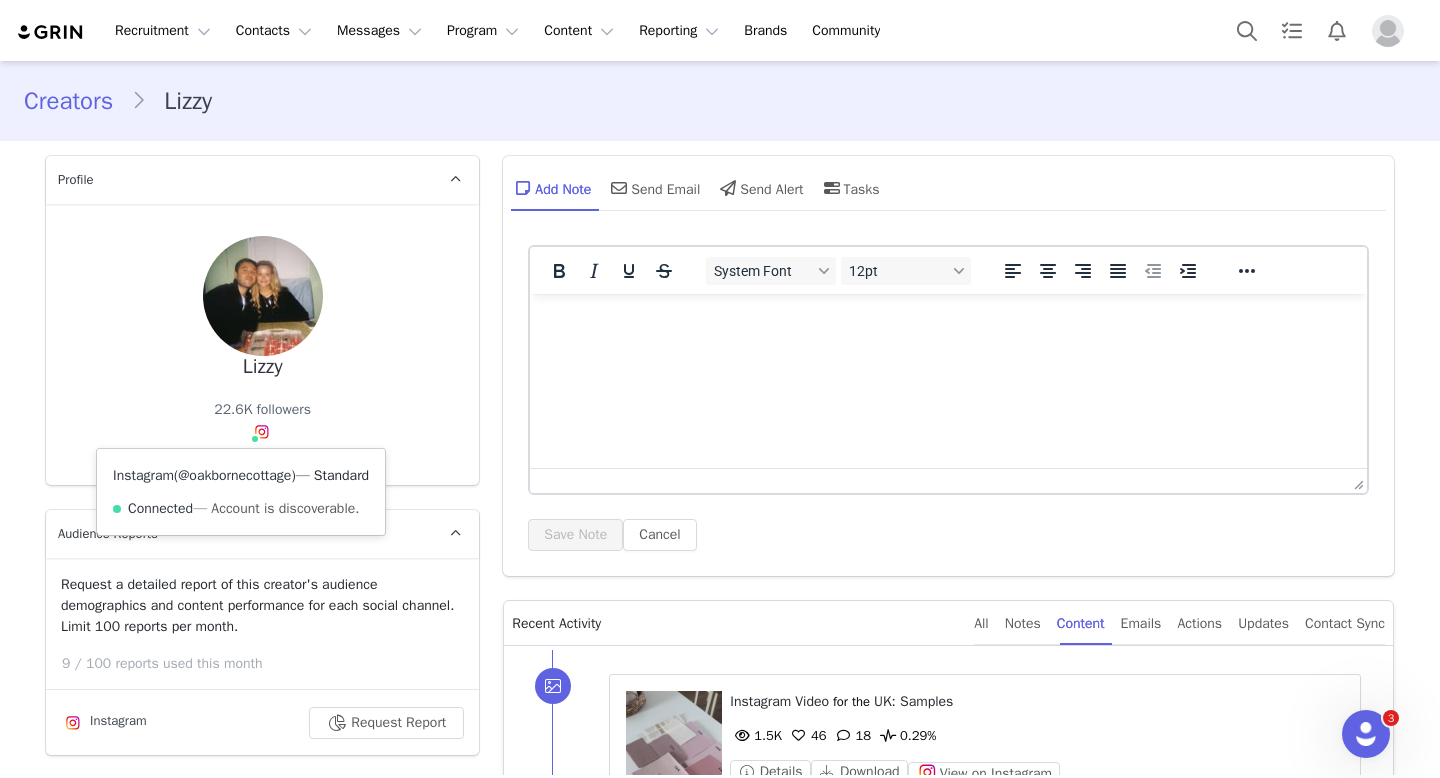 copy on "@oakbornecottage" 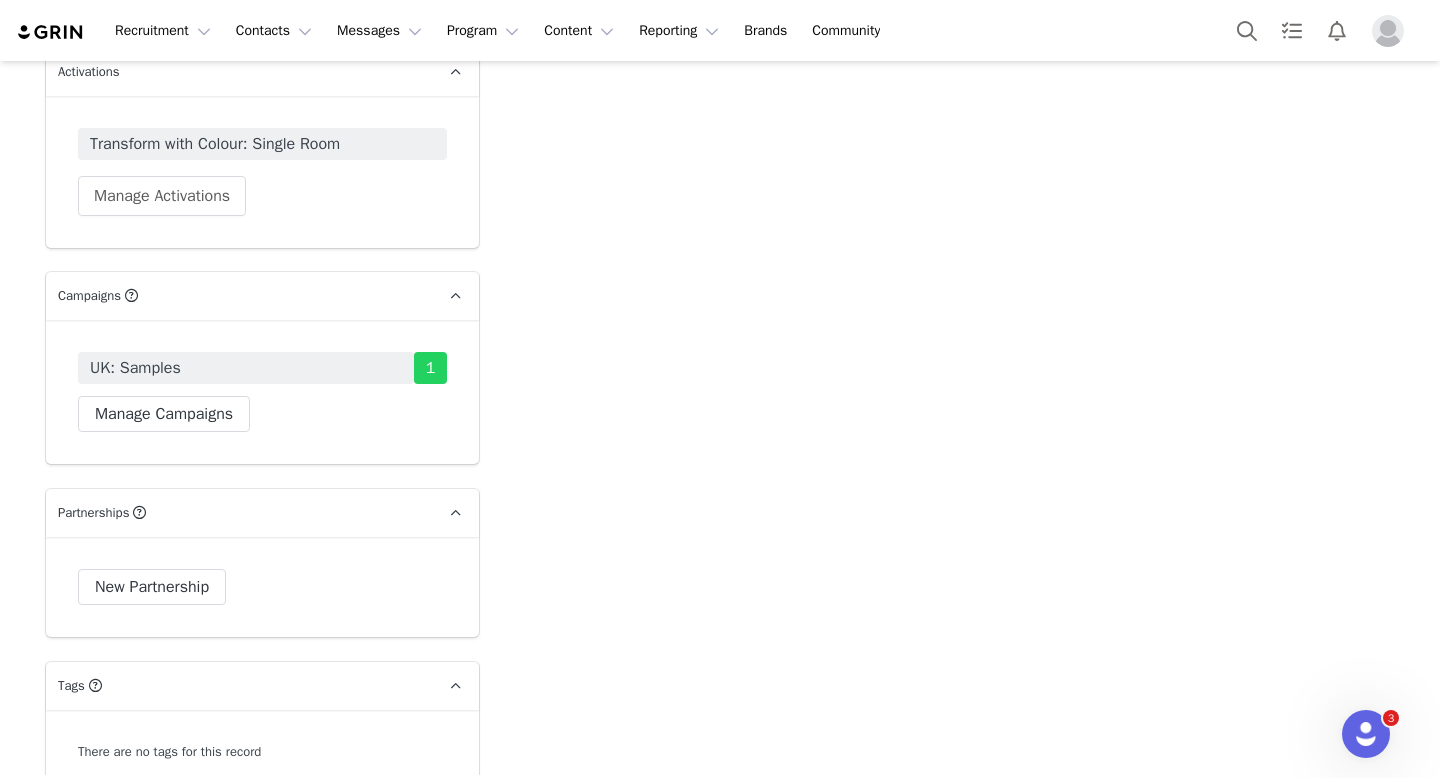 scroll, scrollTop: 3038, scrollLeft: 0, axis: vertical 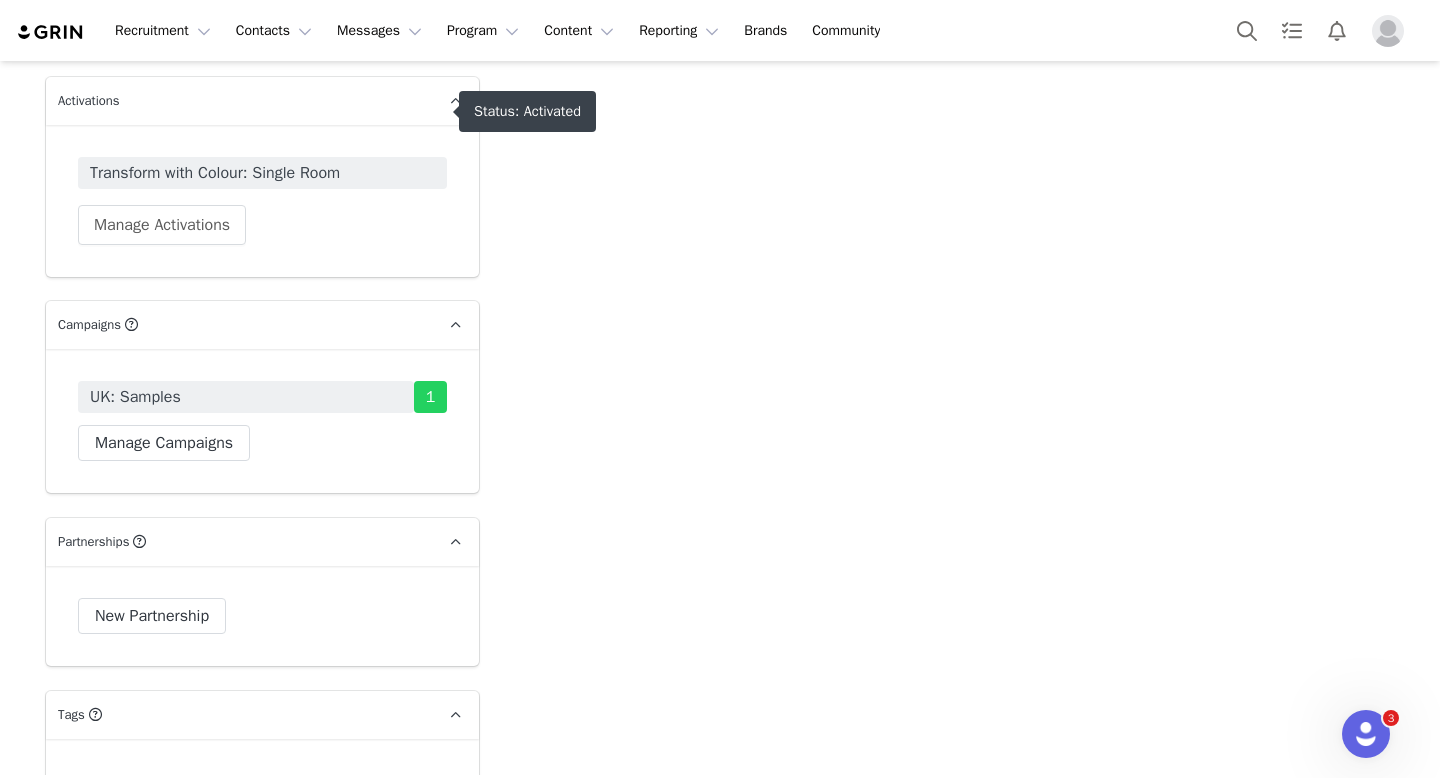 click on "Transform with Colour: Single Room" at bounding box center [262, 173] 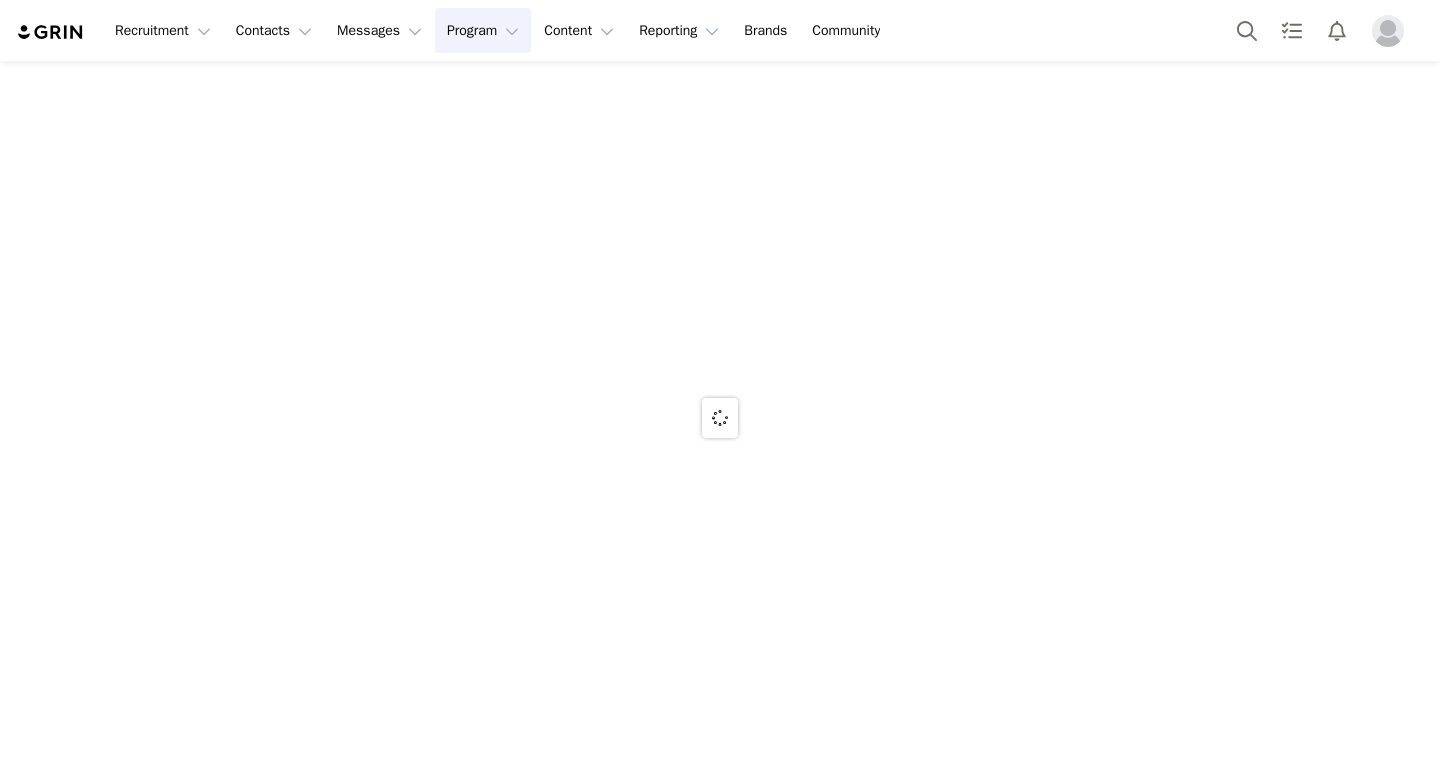 scroll, scrollTop: 0, scrollLeft: 0, axis: both 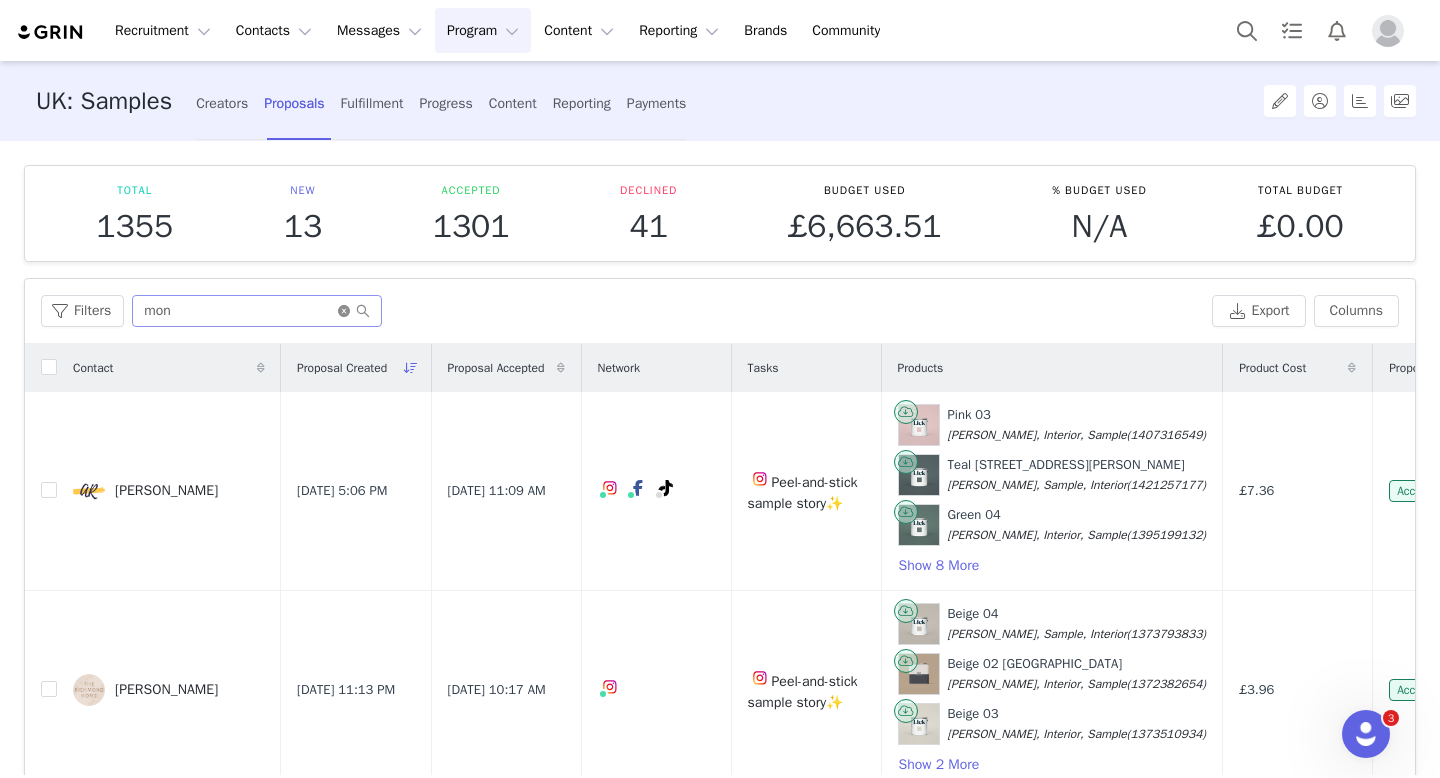 click 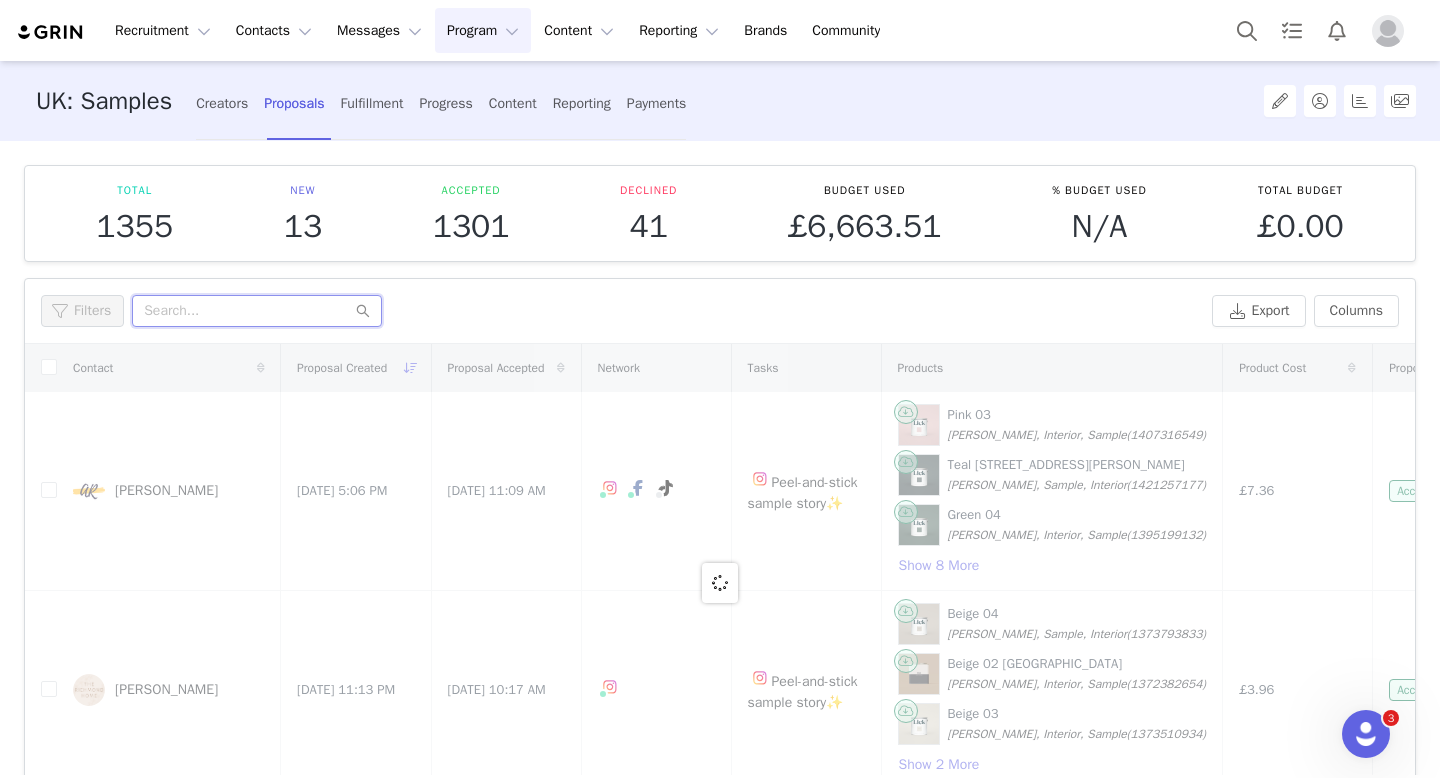 click at bounding box center (257, 311) 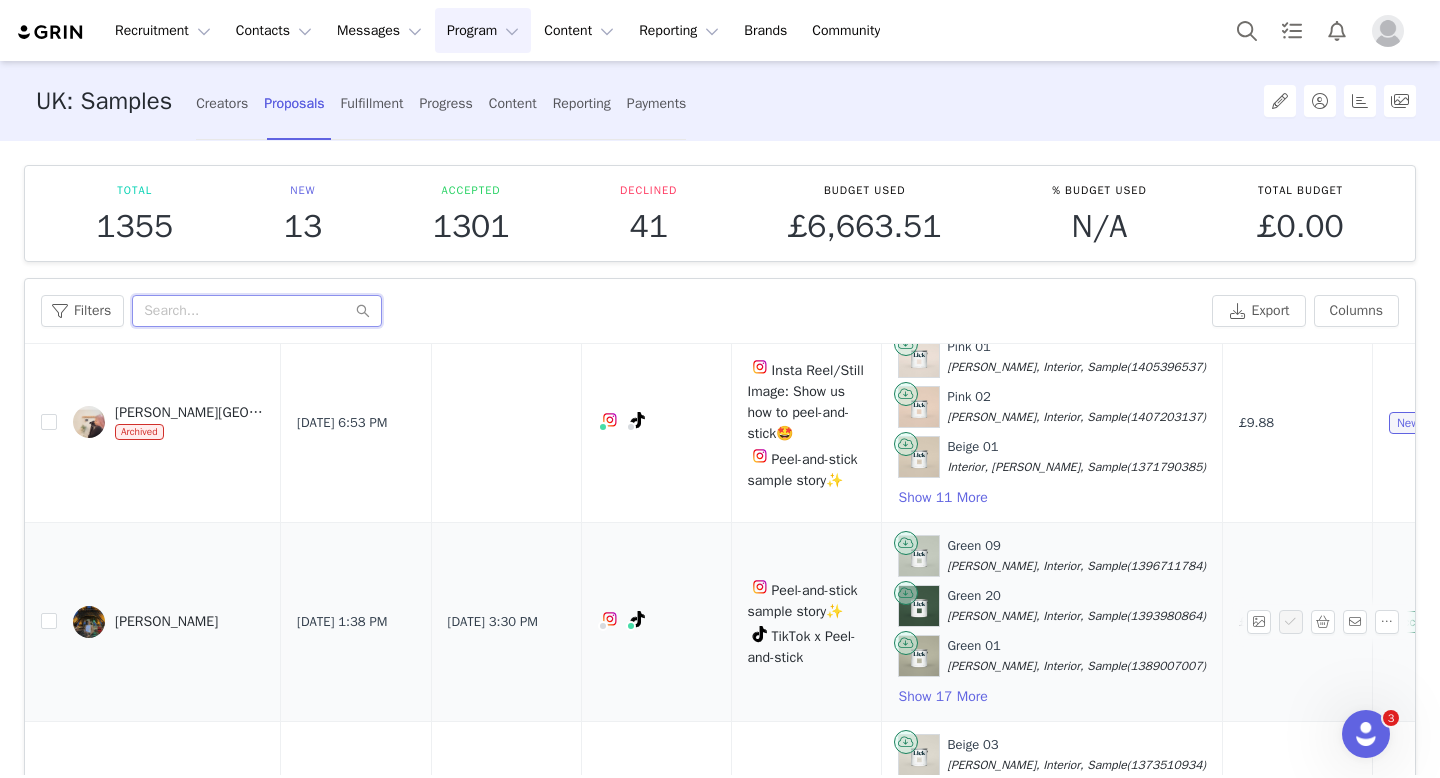 scroll, scrollTop: 849, scrollLeft: 0, axis: vertical 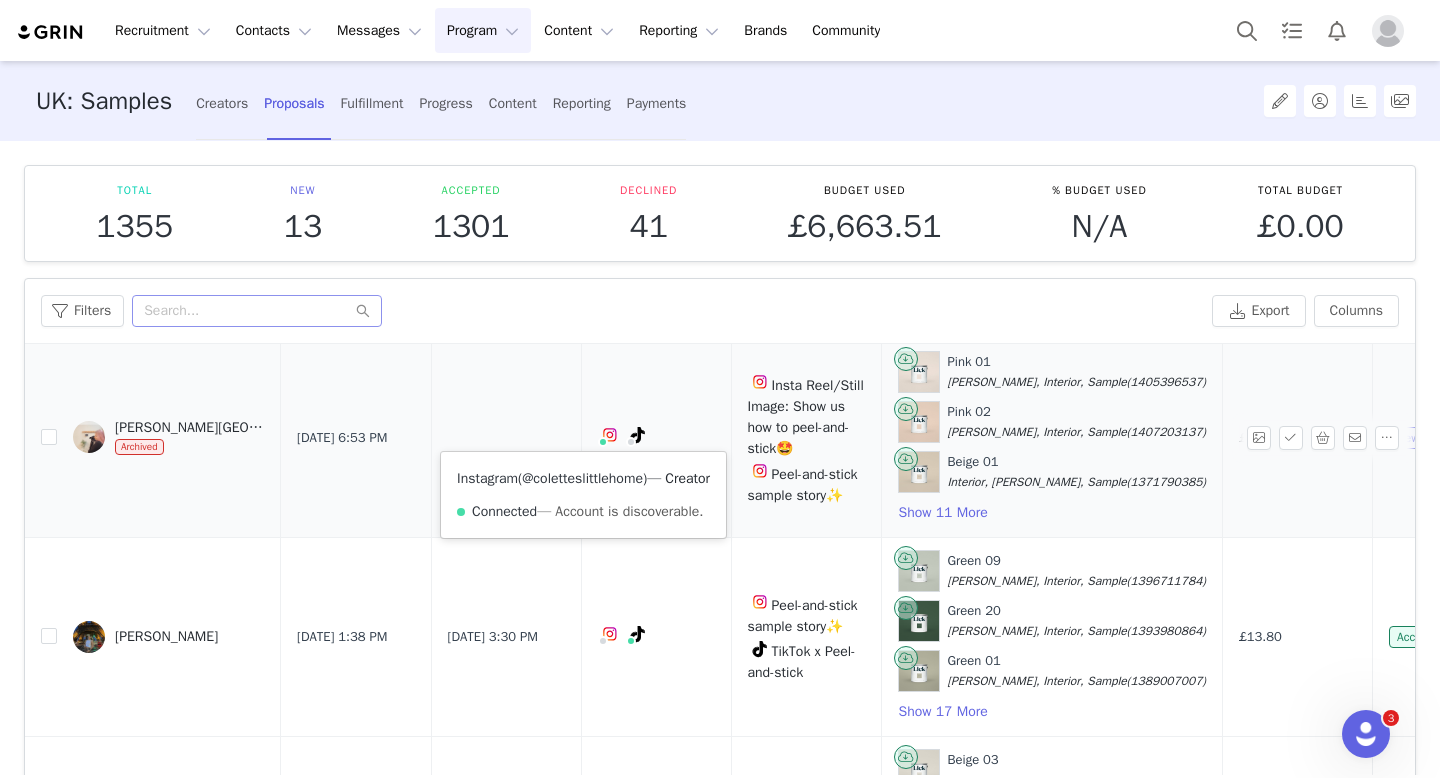 click on "@coletteslittlehome" at bounding box center (582, 478) 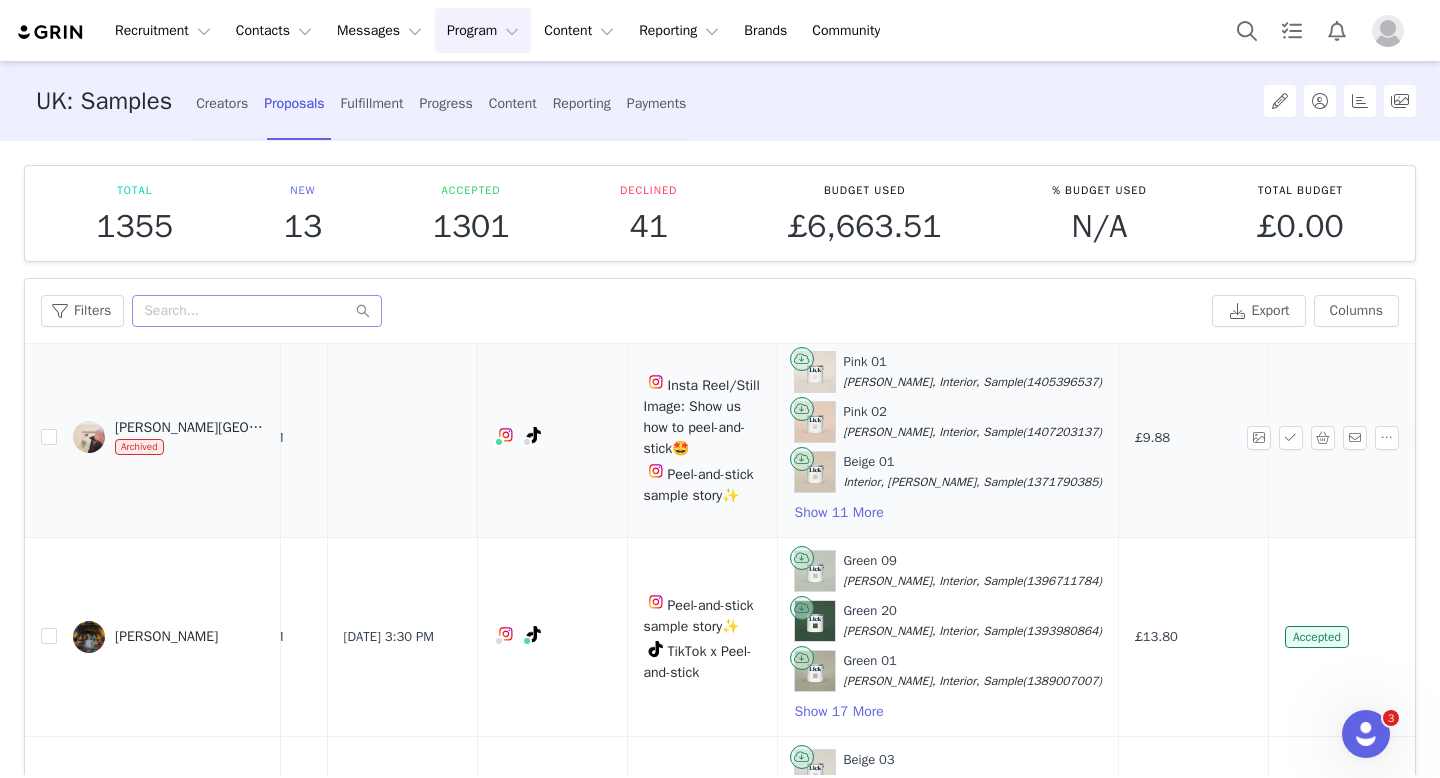 scroll, scrollTop: 849, scrollLeft: 117, axis: both 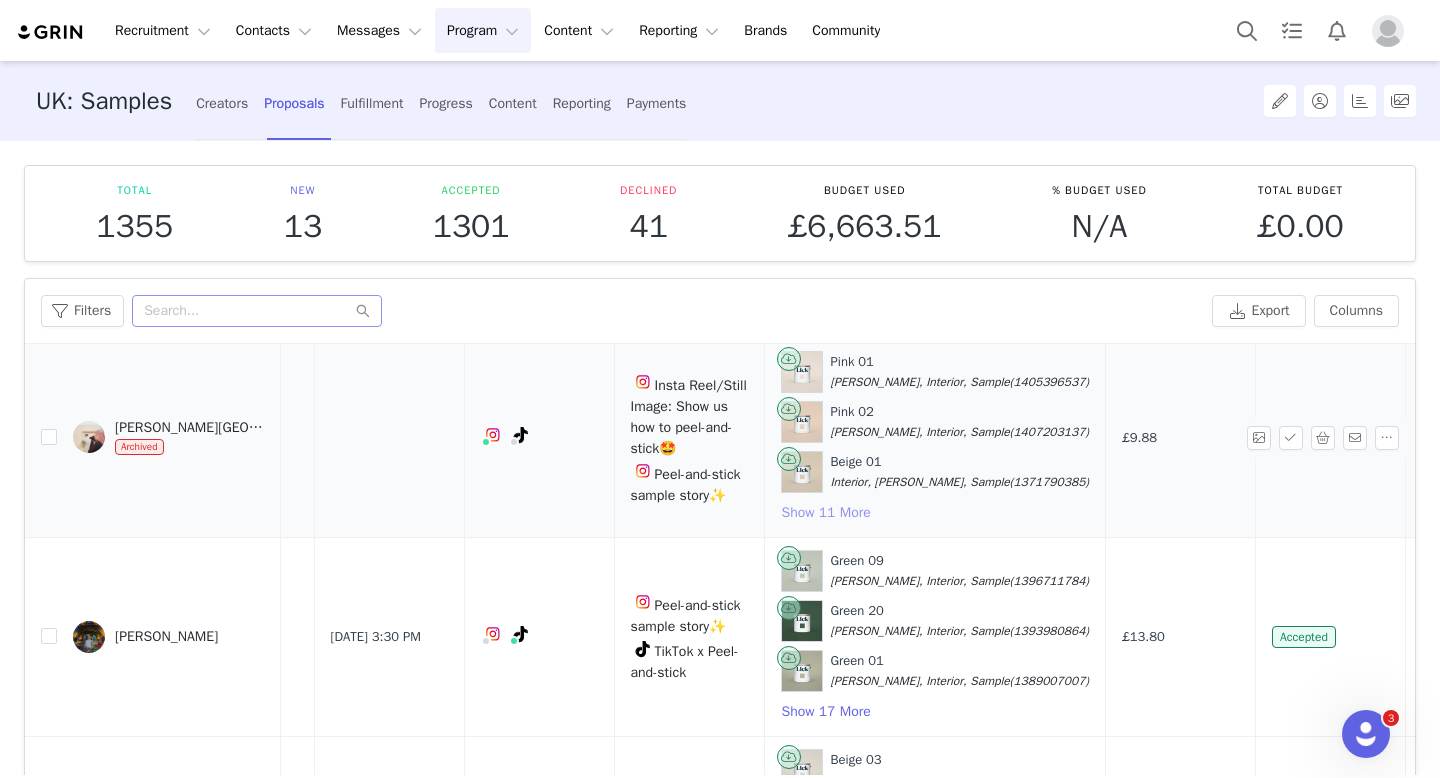 click on "Show 11 More" at bounding box center (826, 513) 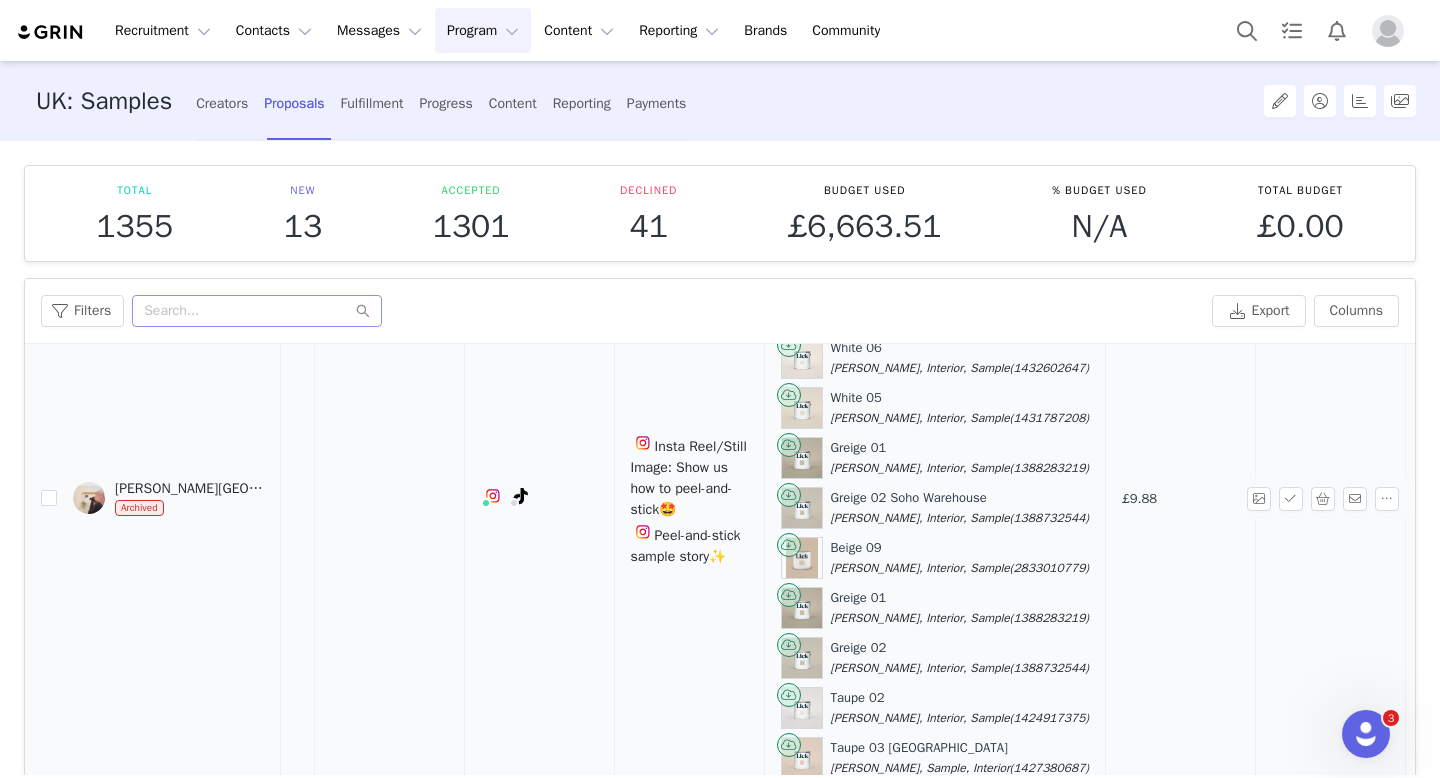 scroll, scrollTop: 1063, scrollLeft: 166, axis: both 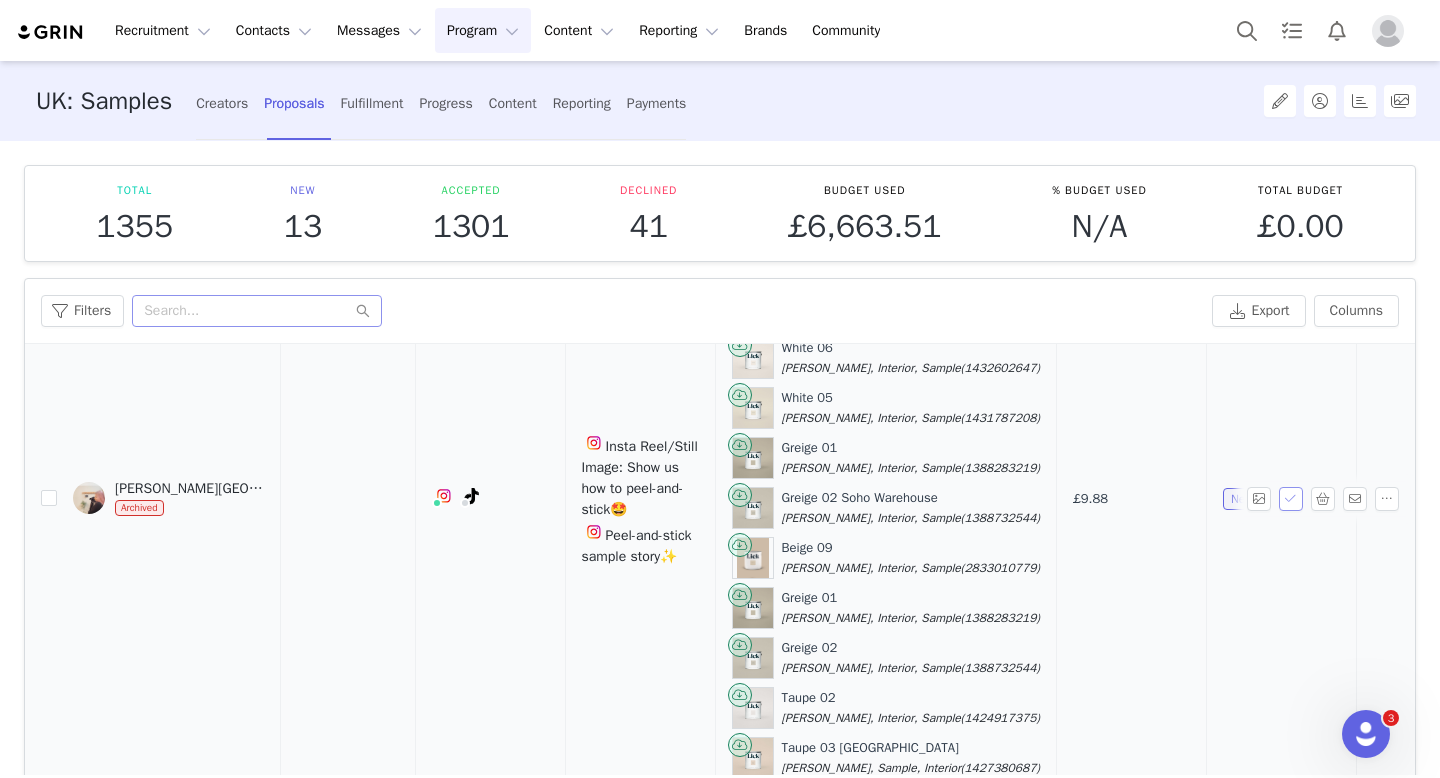 click at bounding box center (1291, 499) 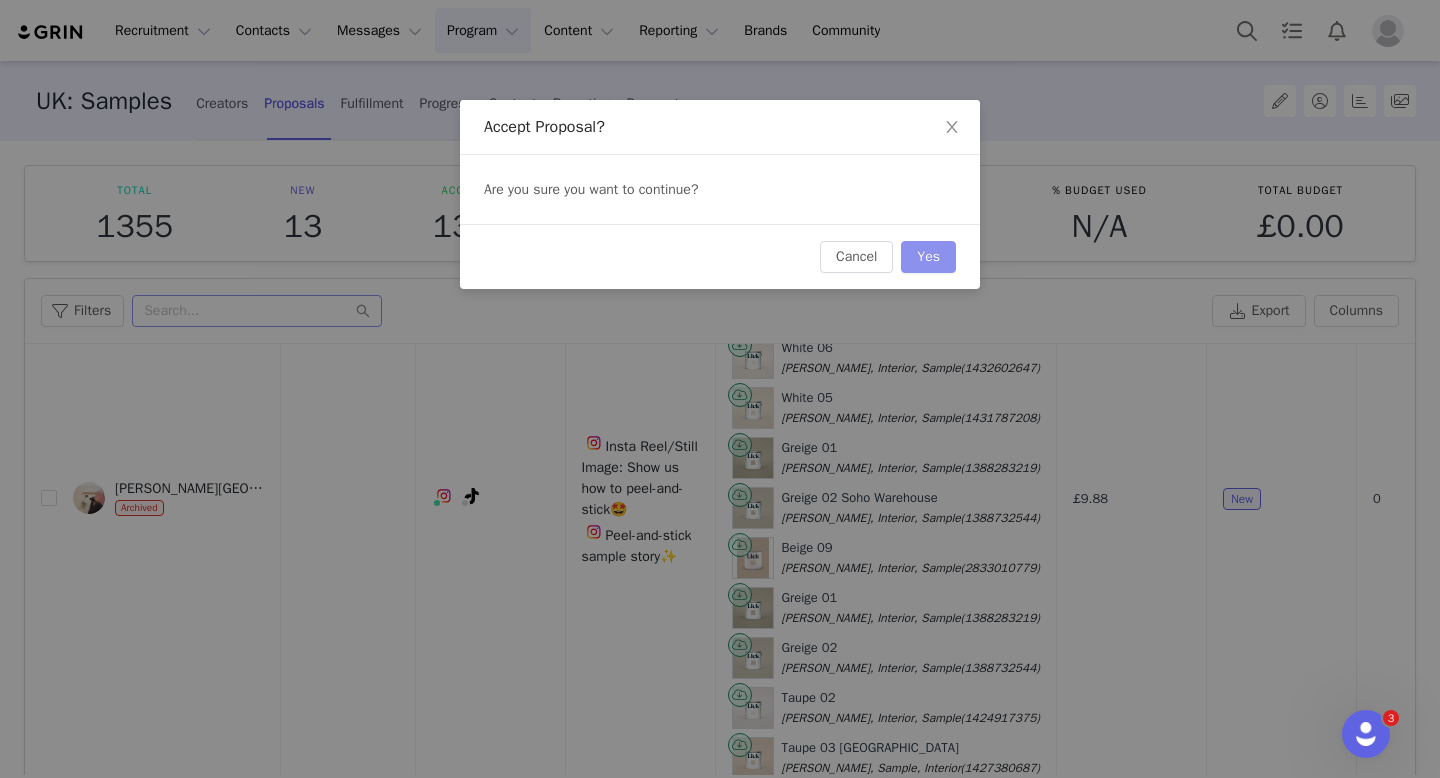 click on "Yes" at bounding box center [928, 257] 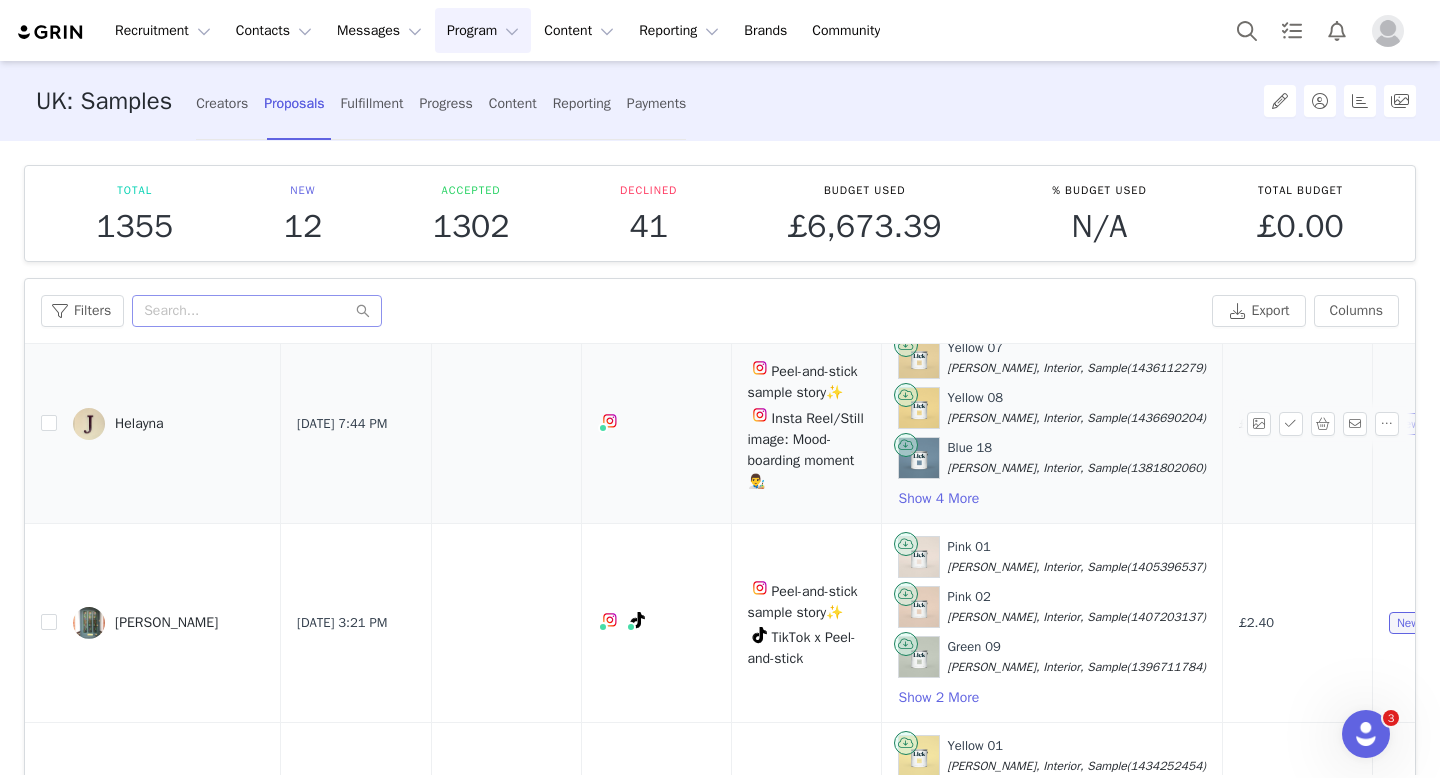scroll, scrollTop: 109, scrollLeft: 0, axis: vertical 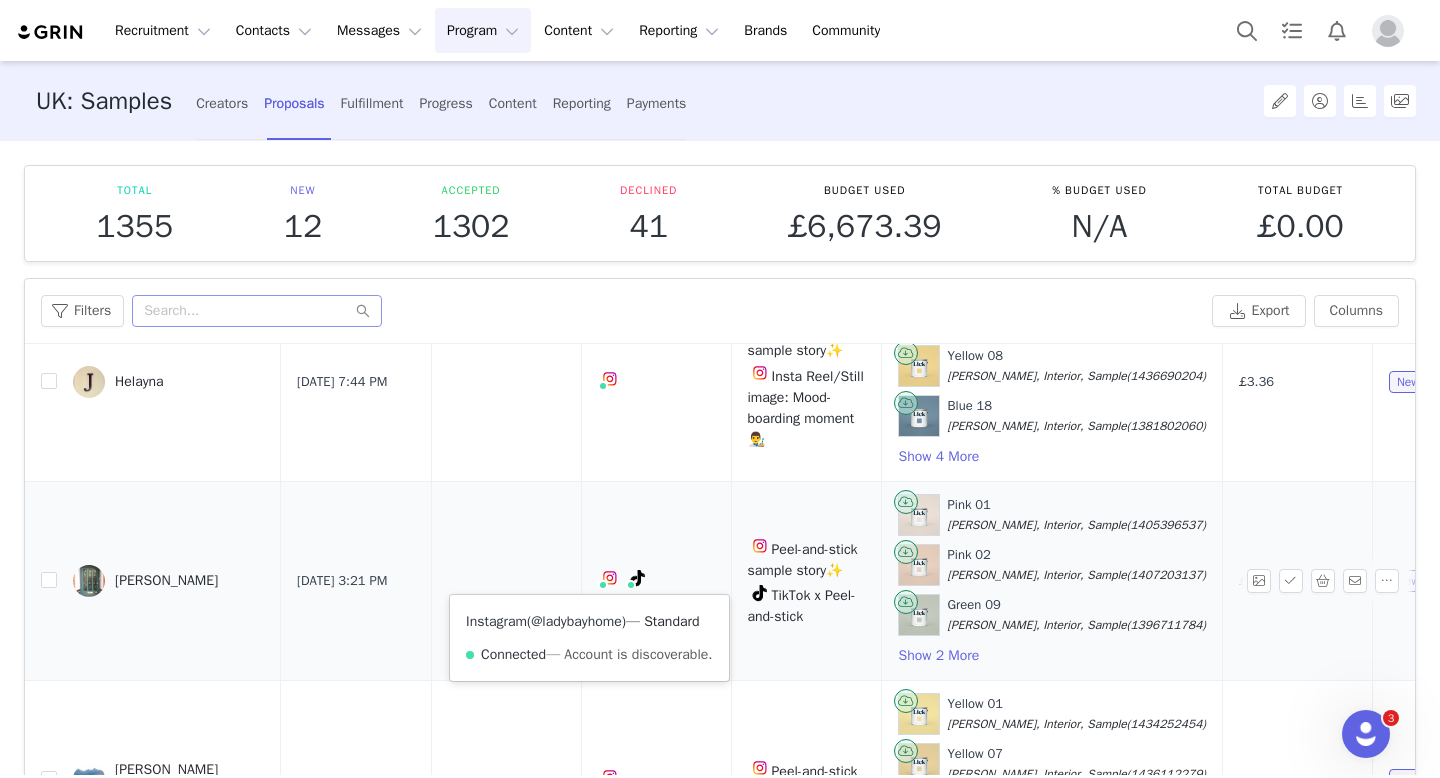 click on "@ladybayhome" at bounding box center [576, 621] 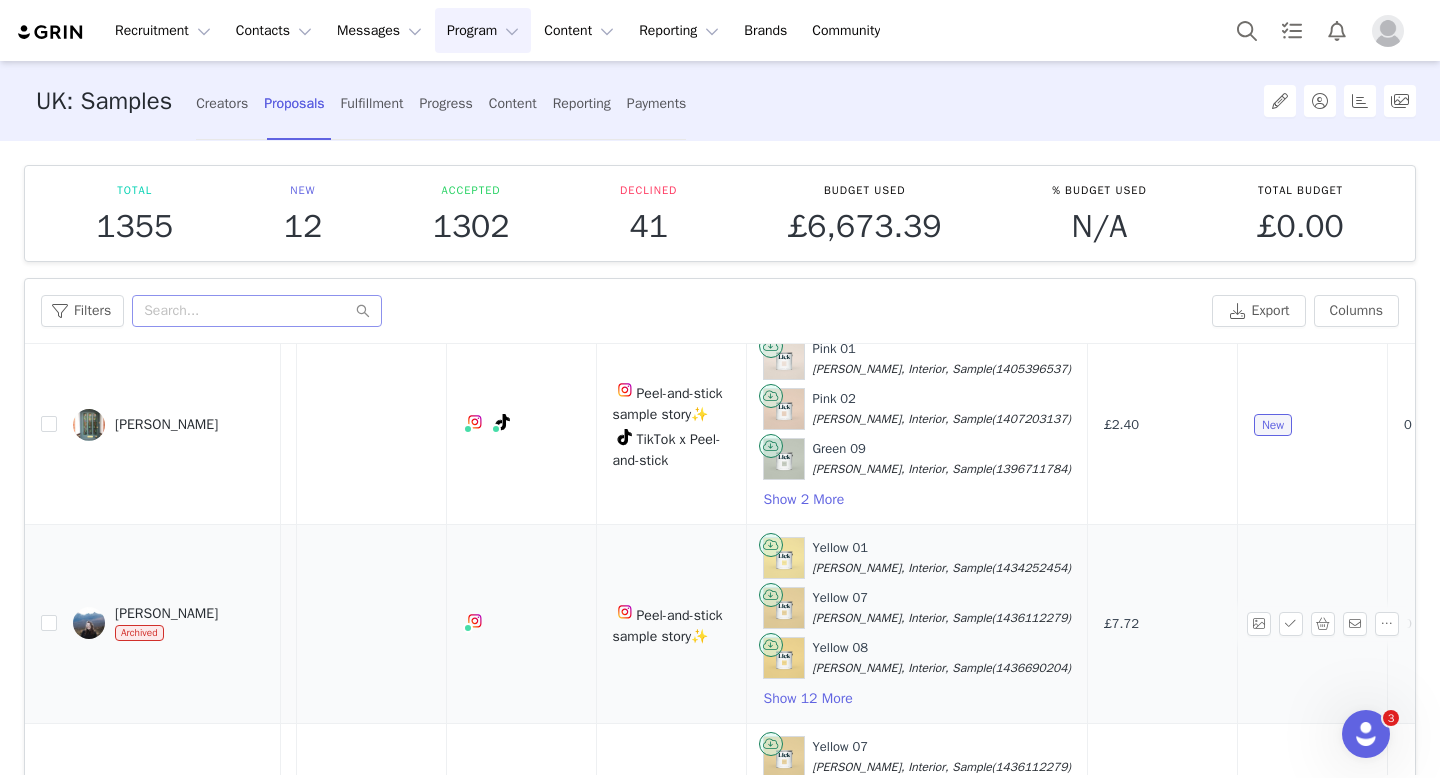 scroll, scrollTop: 265, scrollLeft: 152, axis: both 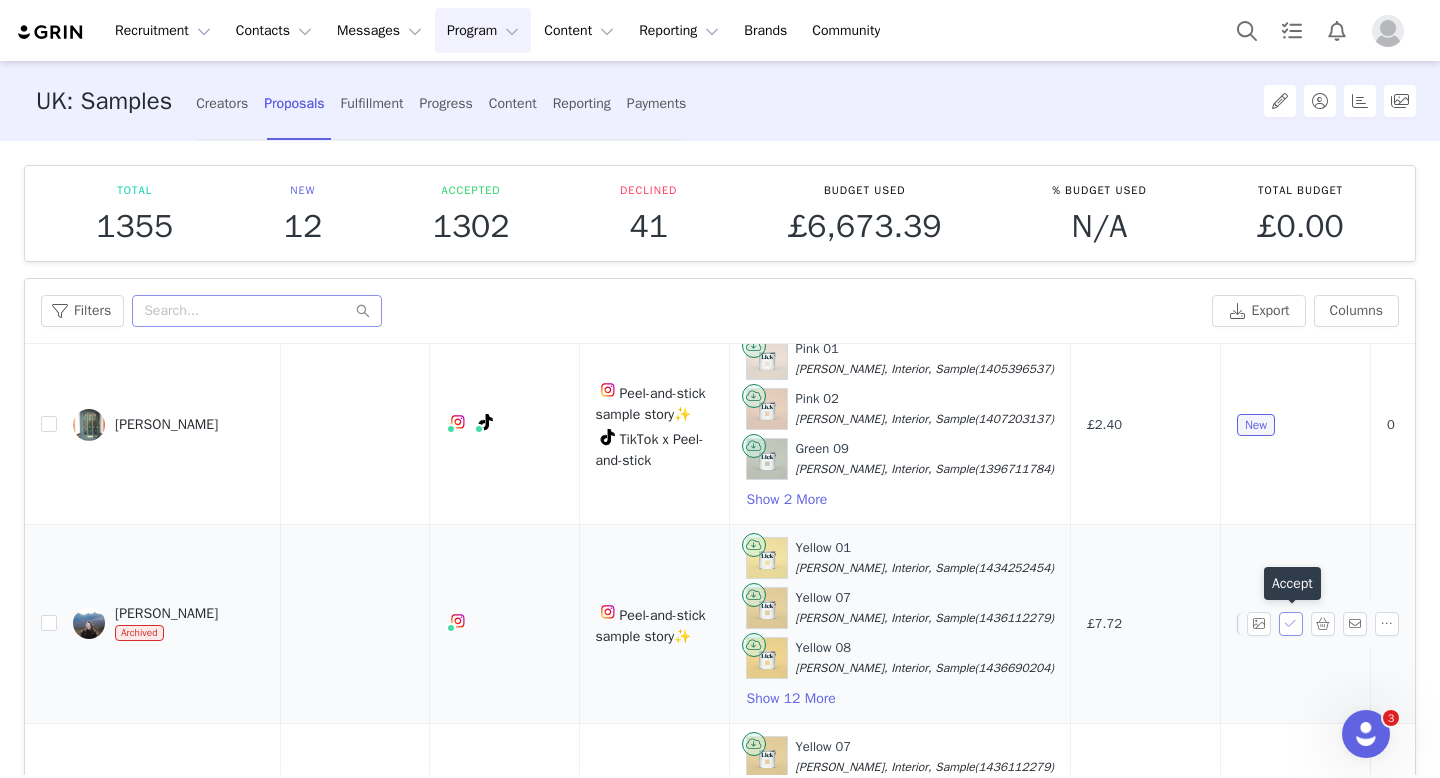 click at bounding box center [1291, 624] 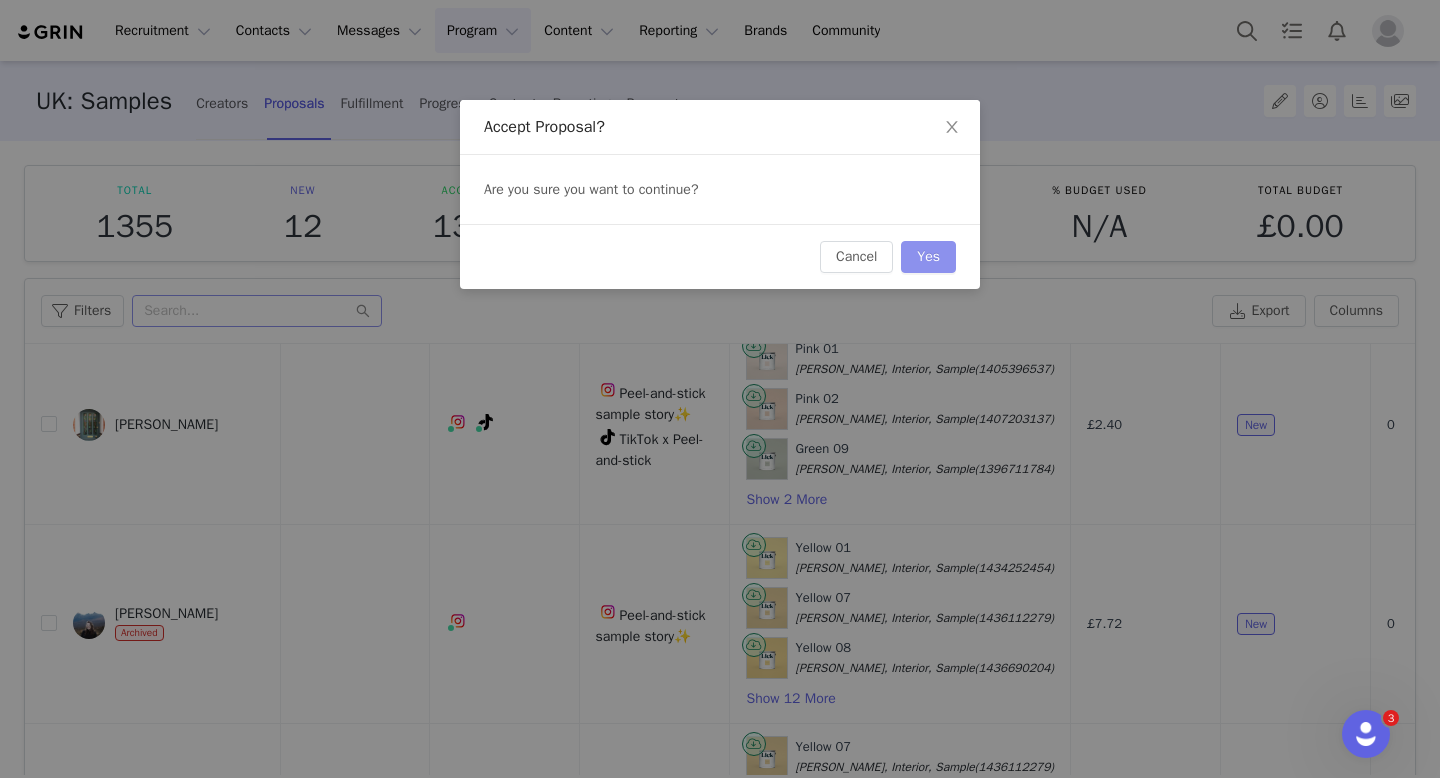 click on "Yes" at bounding box center [928, 257] 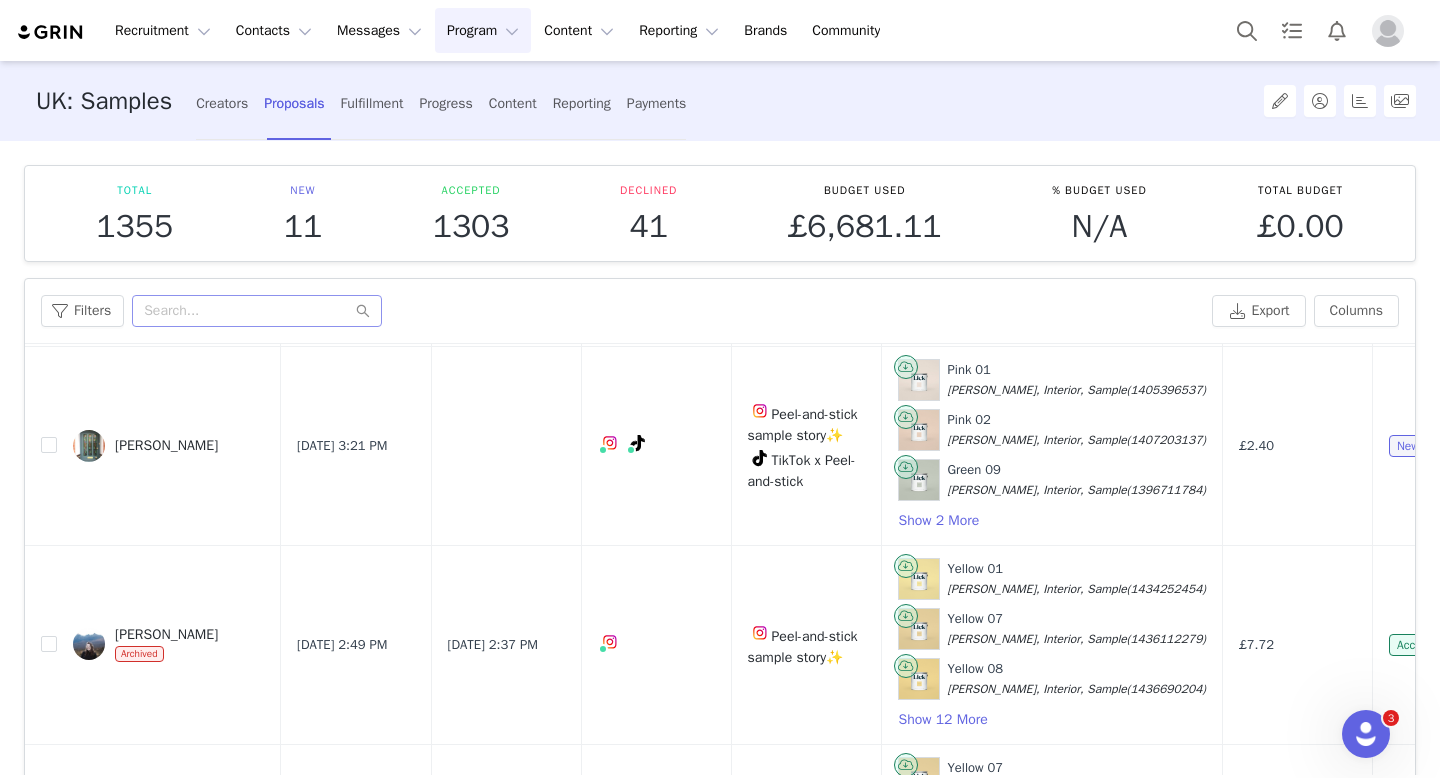 scroll, scrollTop: 243, scrollLeft: 0, axis: vertical 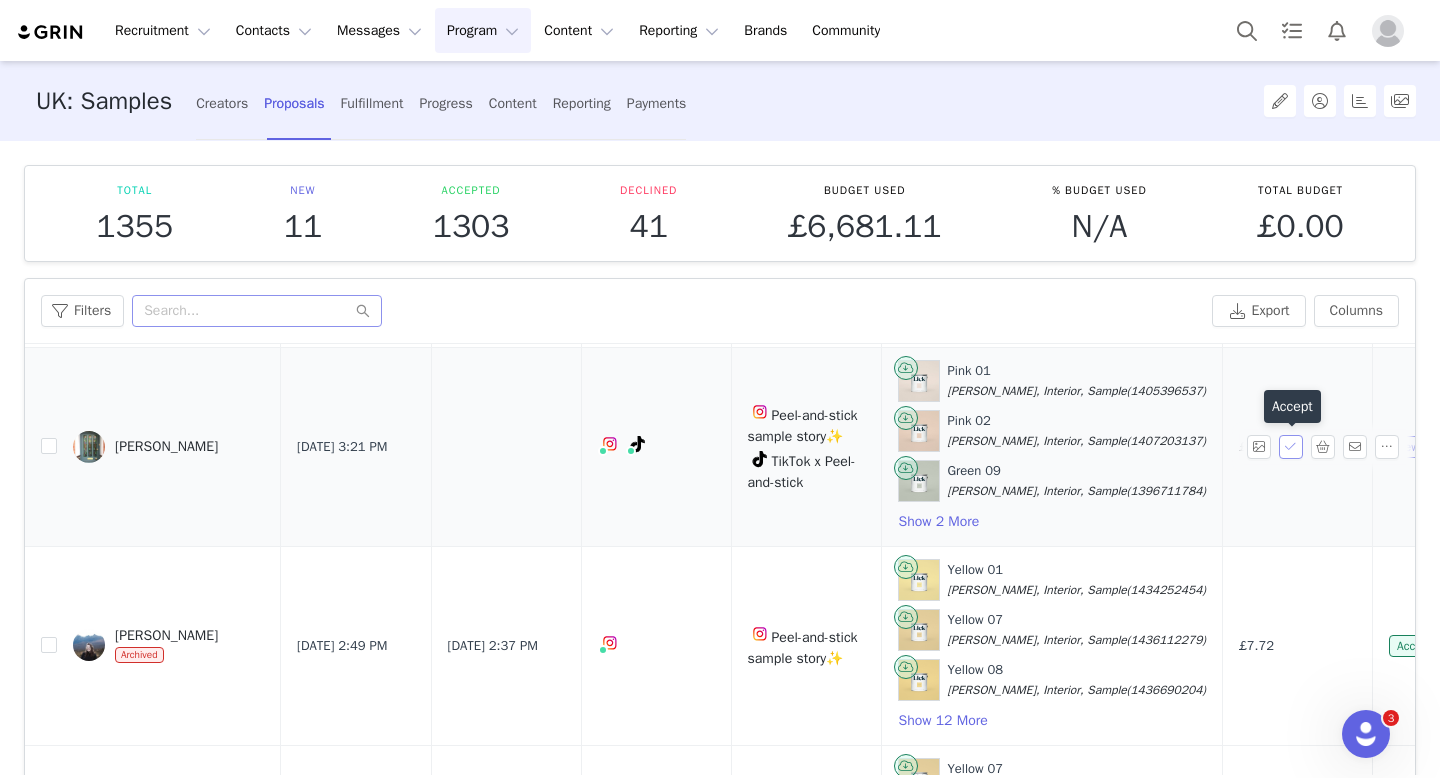 click at bounding box center [1291, 447] 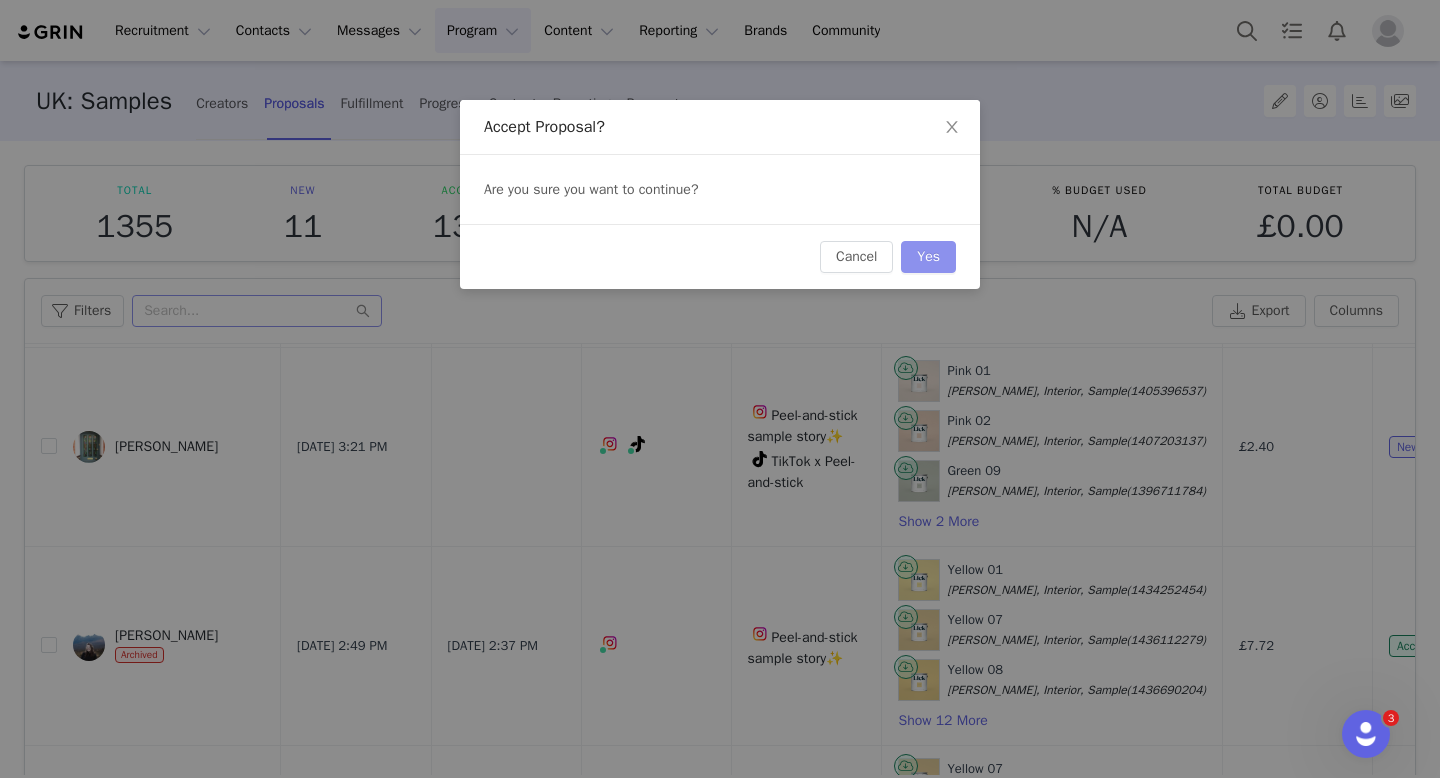 click on "Yes" at bounding box center [928, 257] 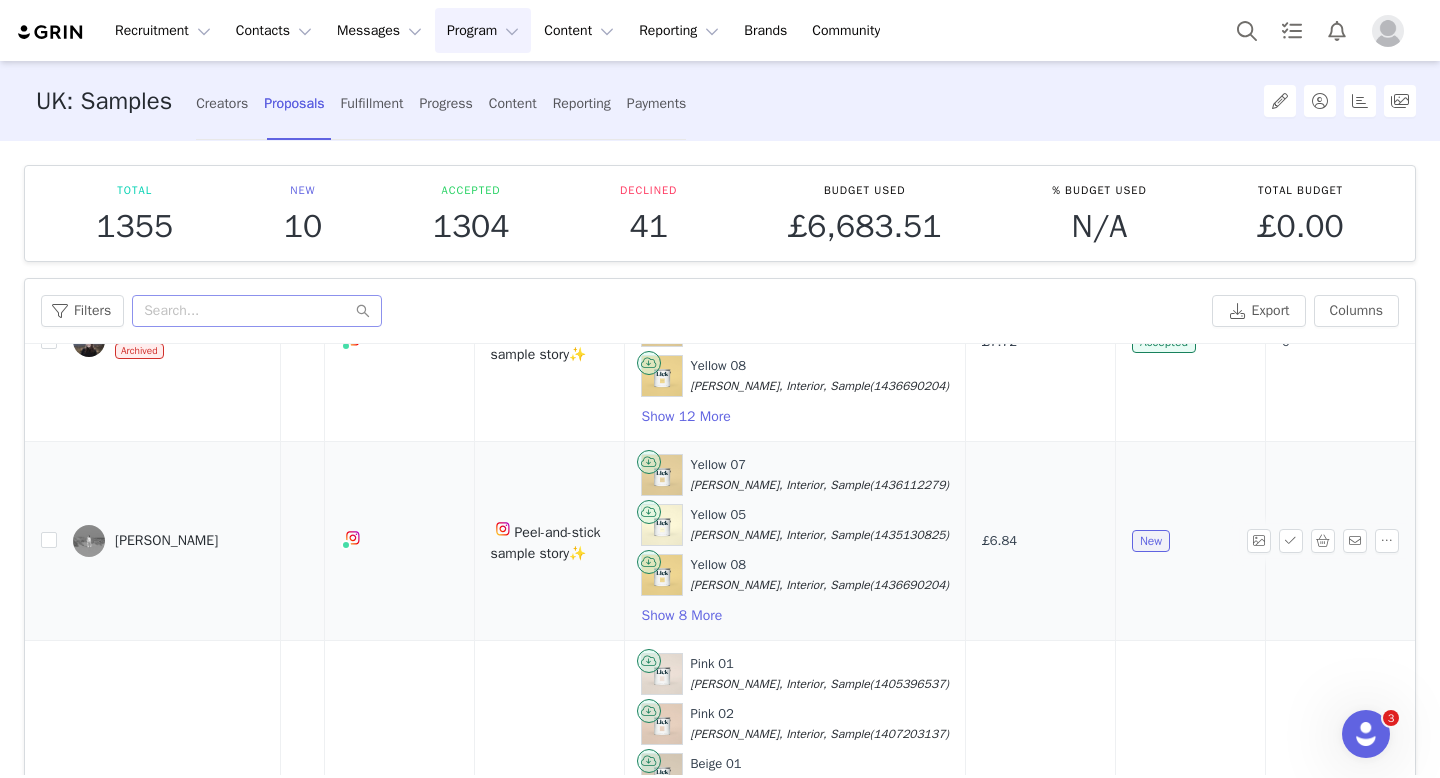 scroll, scrollTop: 547, scrollLeft: 270, axis: both 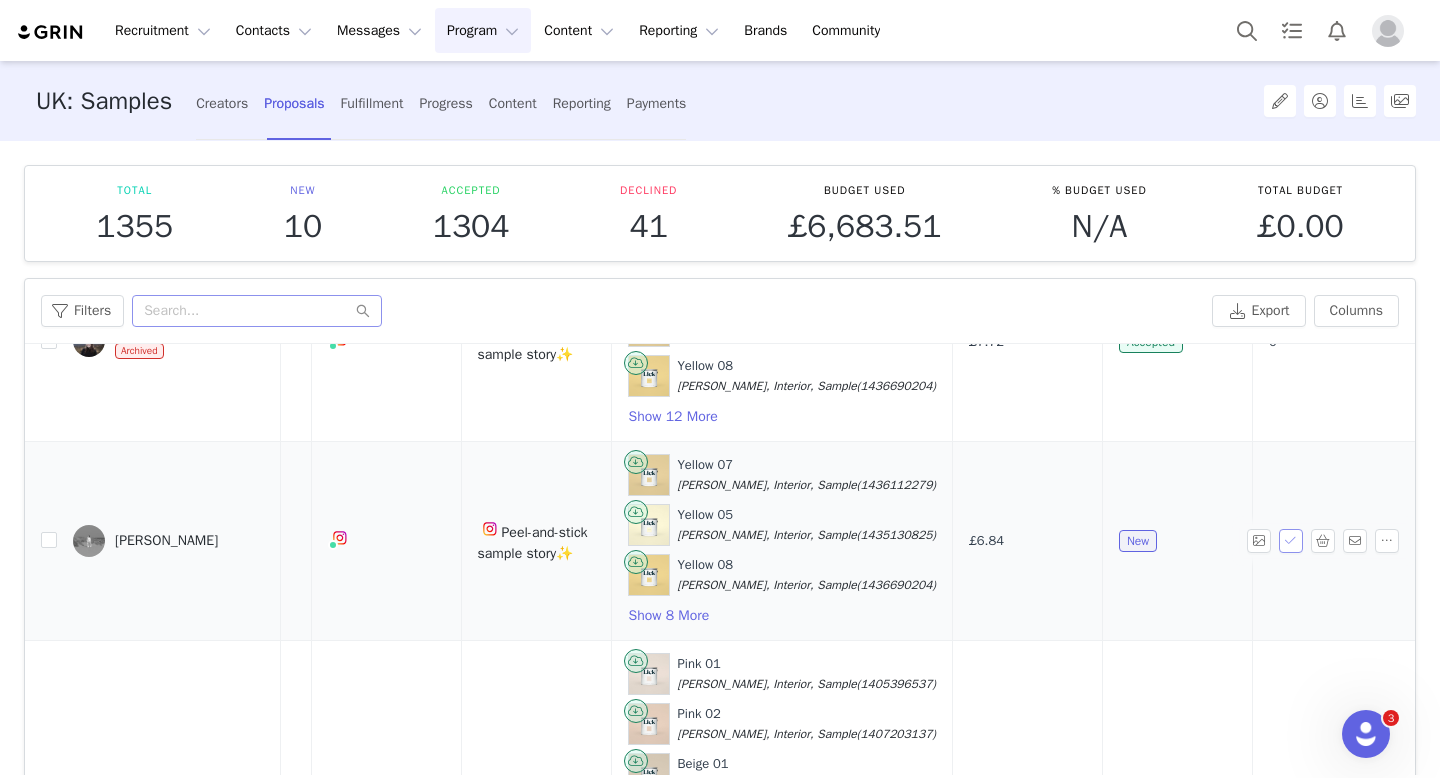 click at bounding box center (1291, 541) 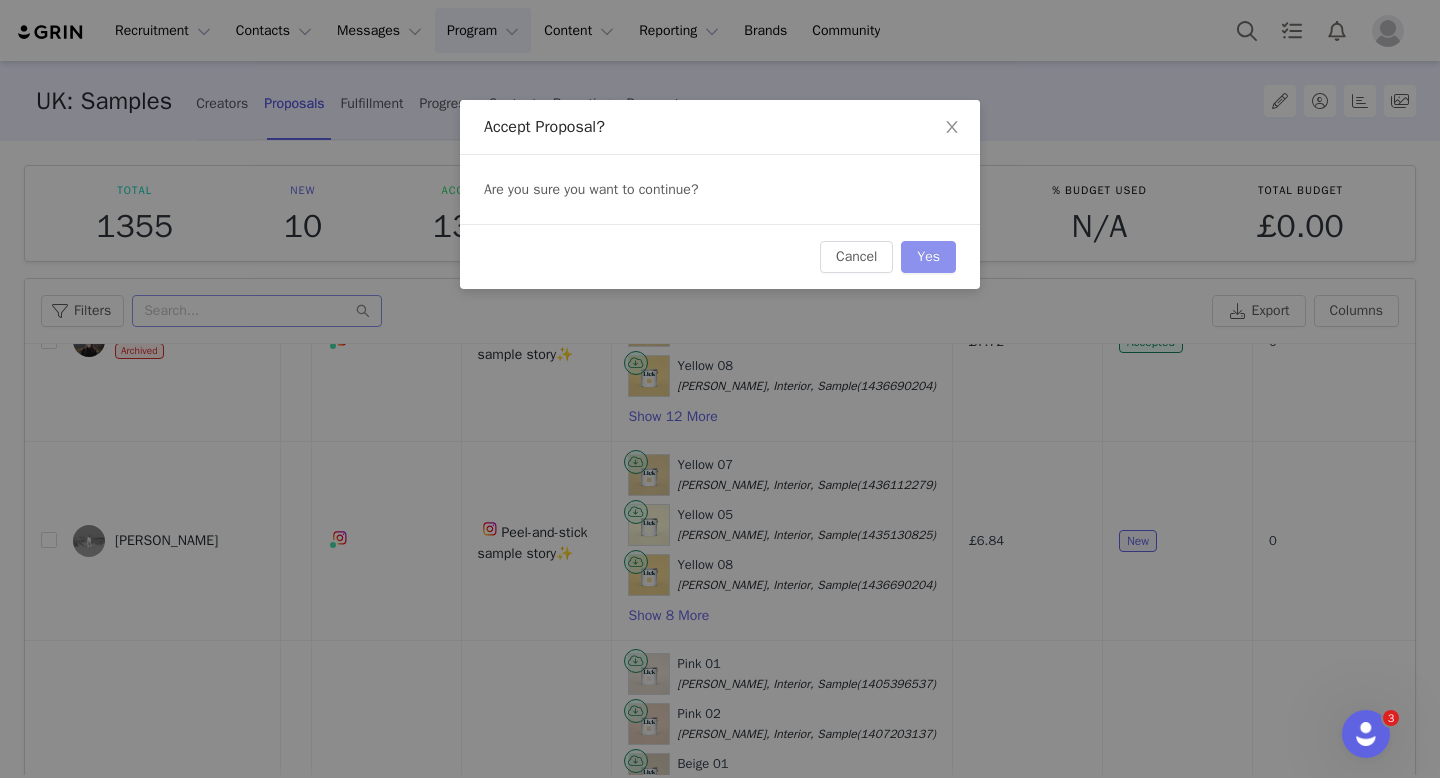 click on "Yes" at bounding box center (928, 257) 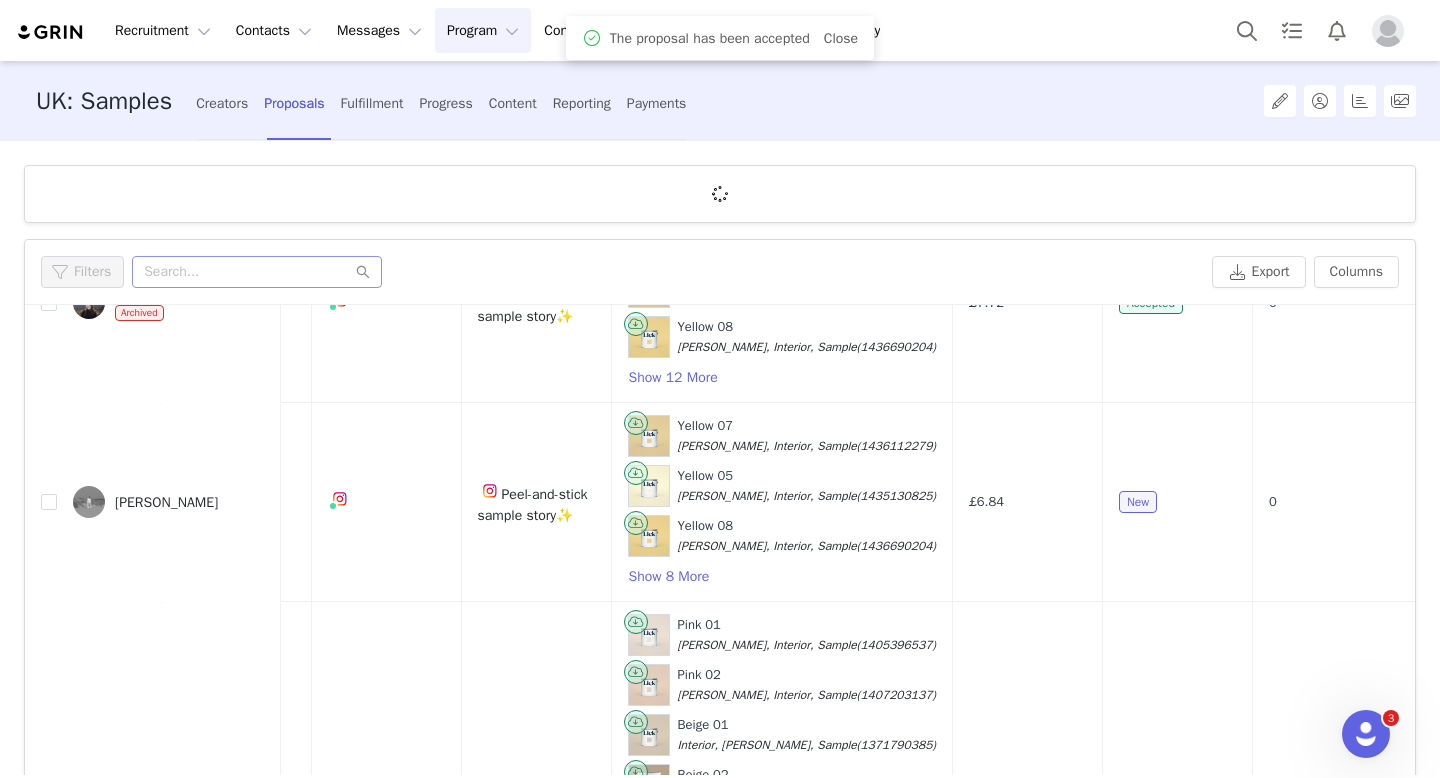 scroll, scrollTop: 0, scrollLeft: 0, axis: both 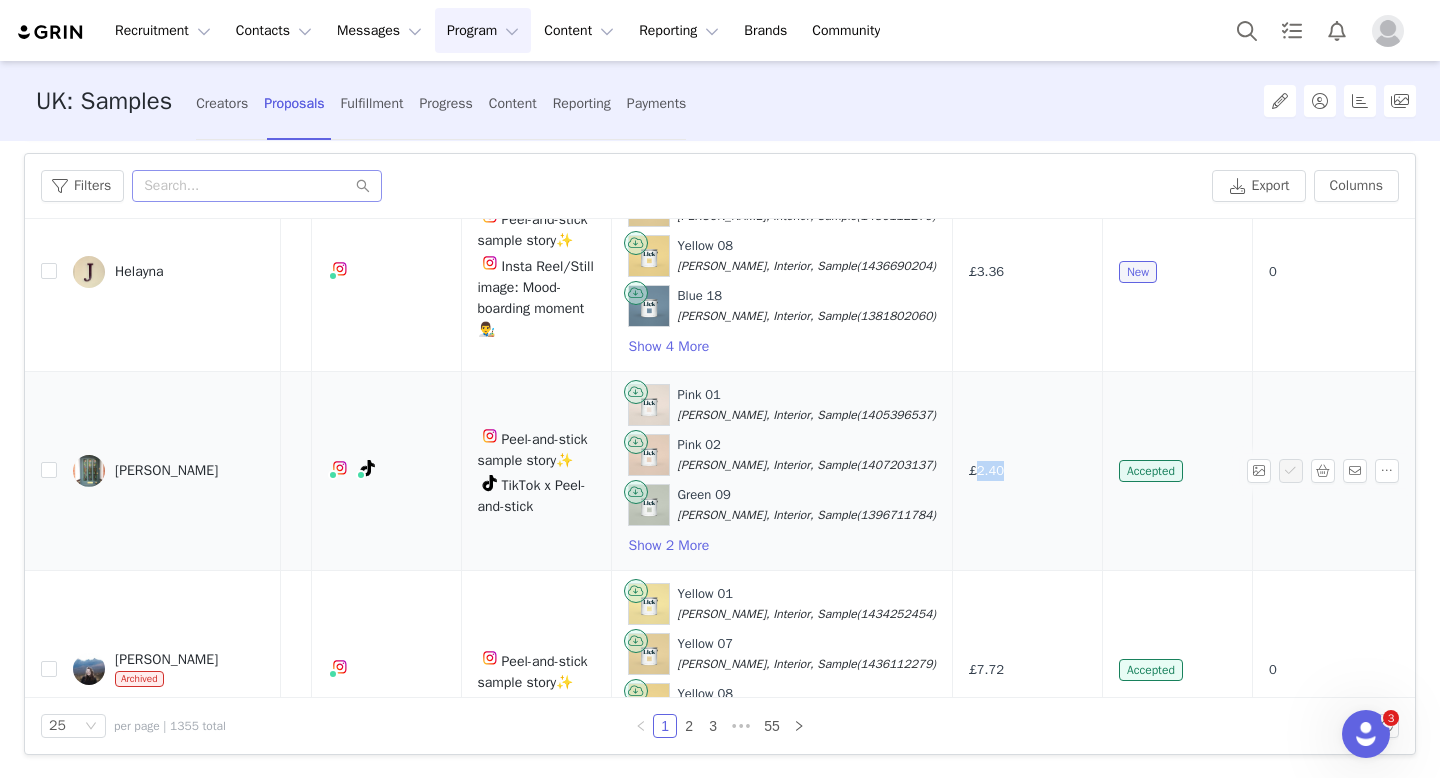 drag, startPoint x: 968, startPoint y: 481, endPoint x: 924, endPoint y: 472, distance: 44.911022 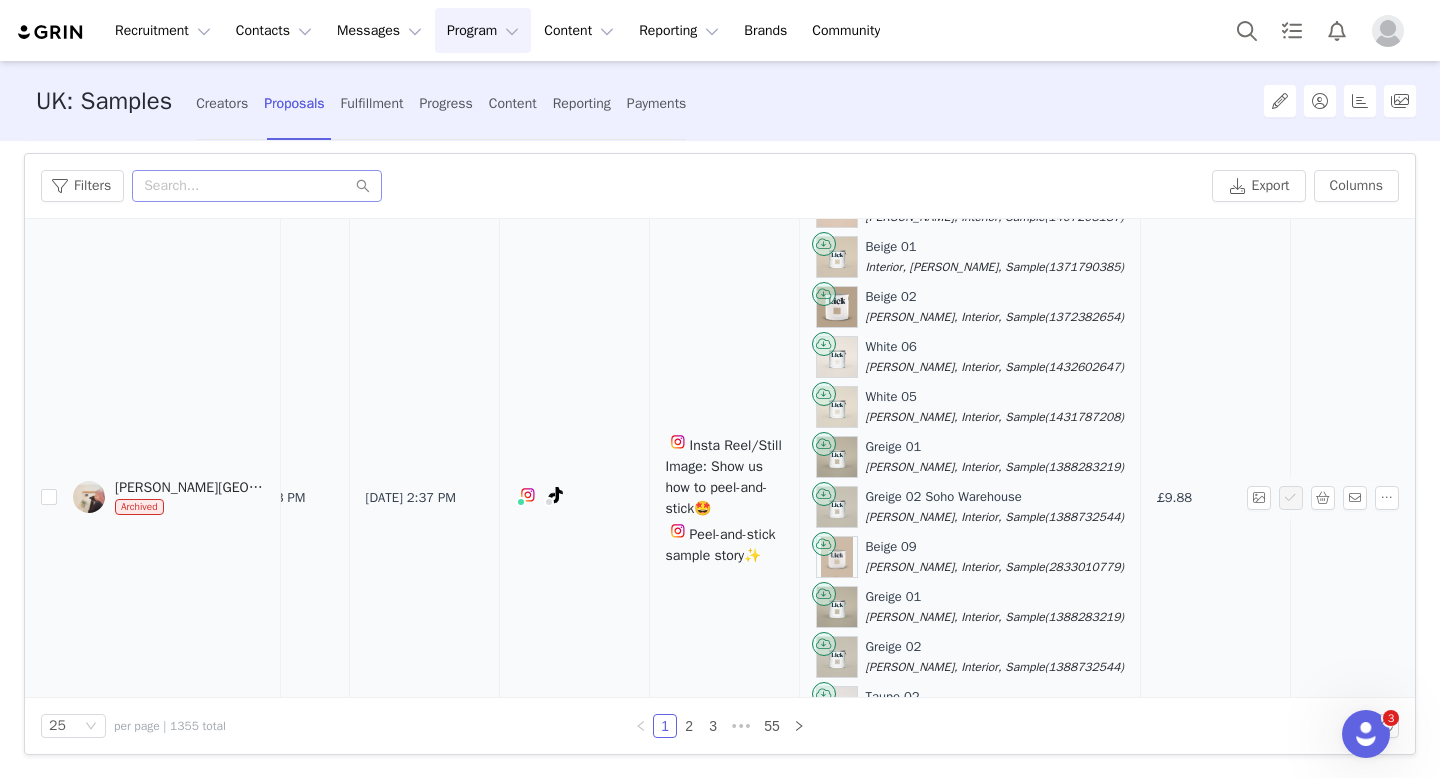 scroll, scrollTop: 939, scrollLeft: 102, axis: both 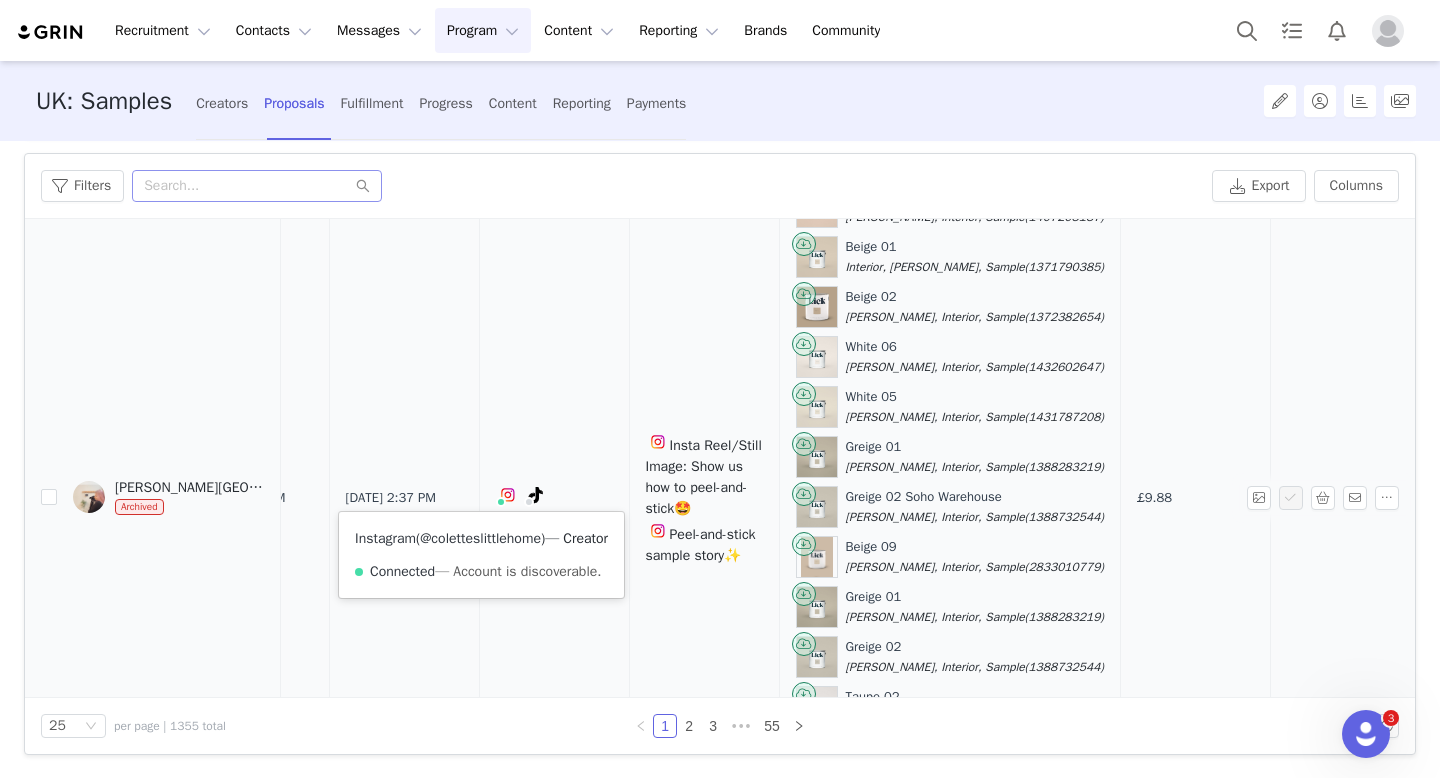click on "@coletteslittlehome" at bounding box center (480, 538) 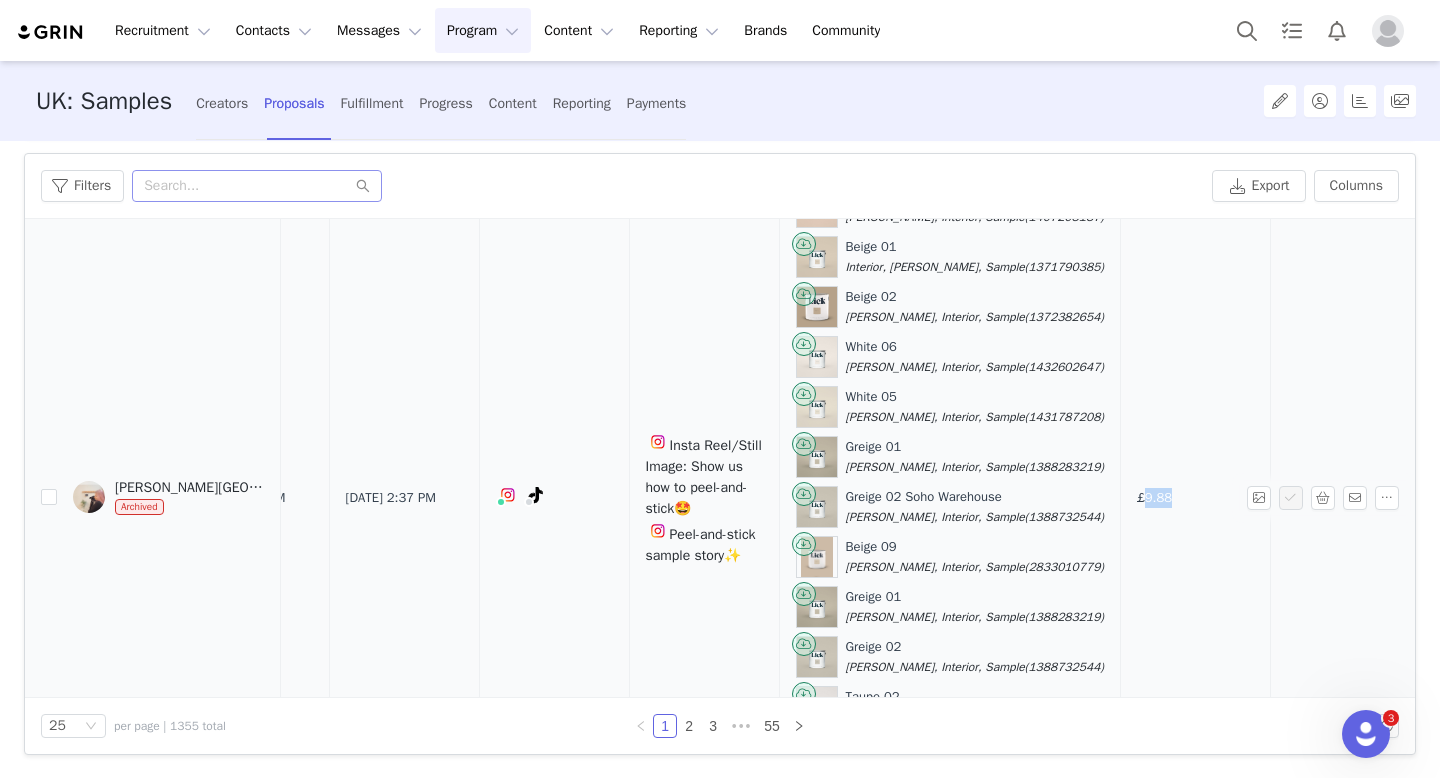 copy on "9.88" 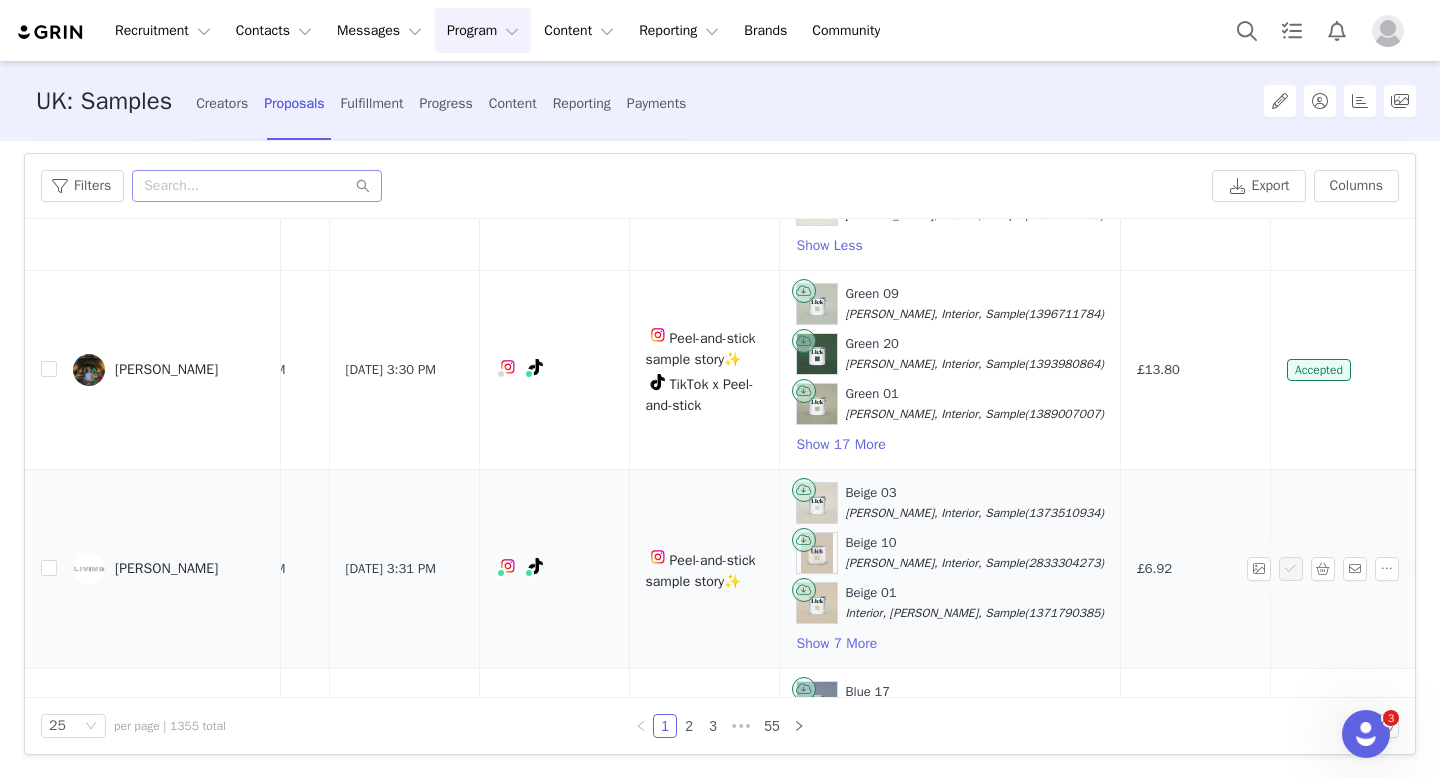 scroll, scrollTop: 1565, scrollLeft: 102, axis: both 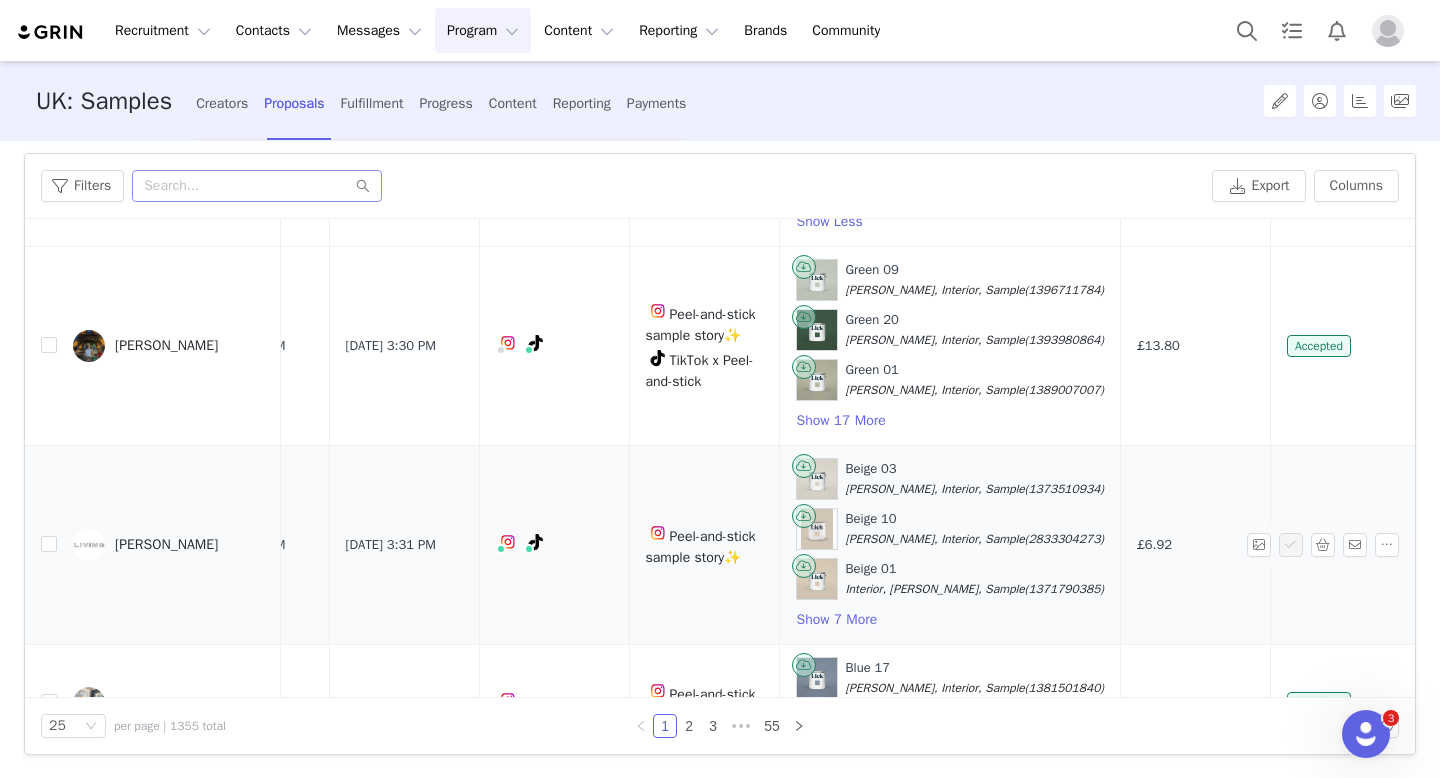 click on "[PERSON_NAME]" at bounding box center [166, 545] 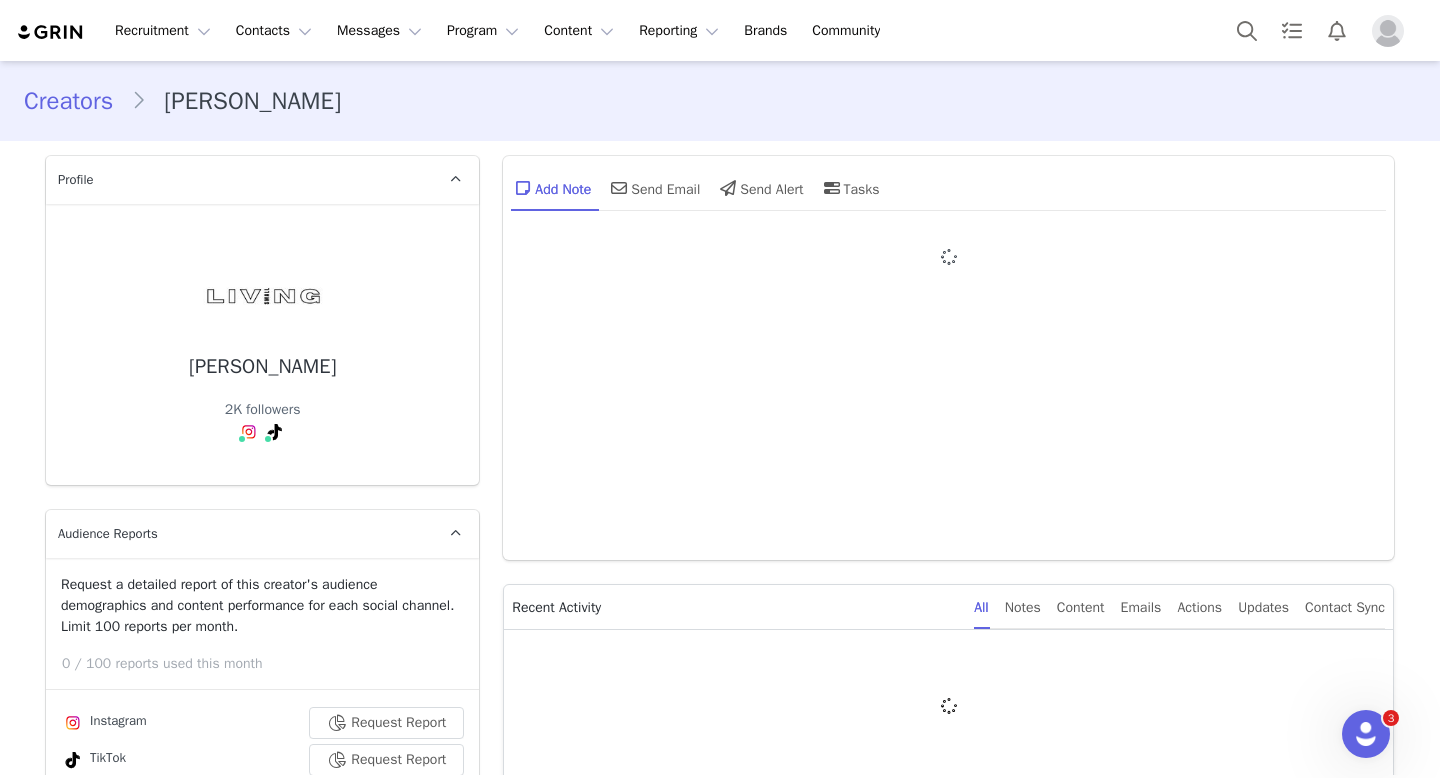 type on "+1 ([GEOGRAPHIC_DATA])" 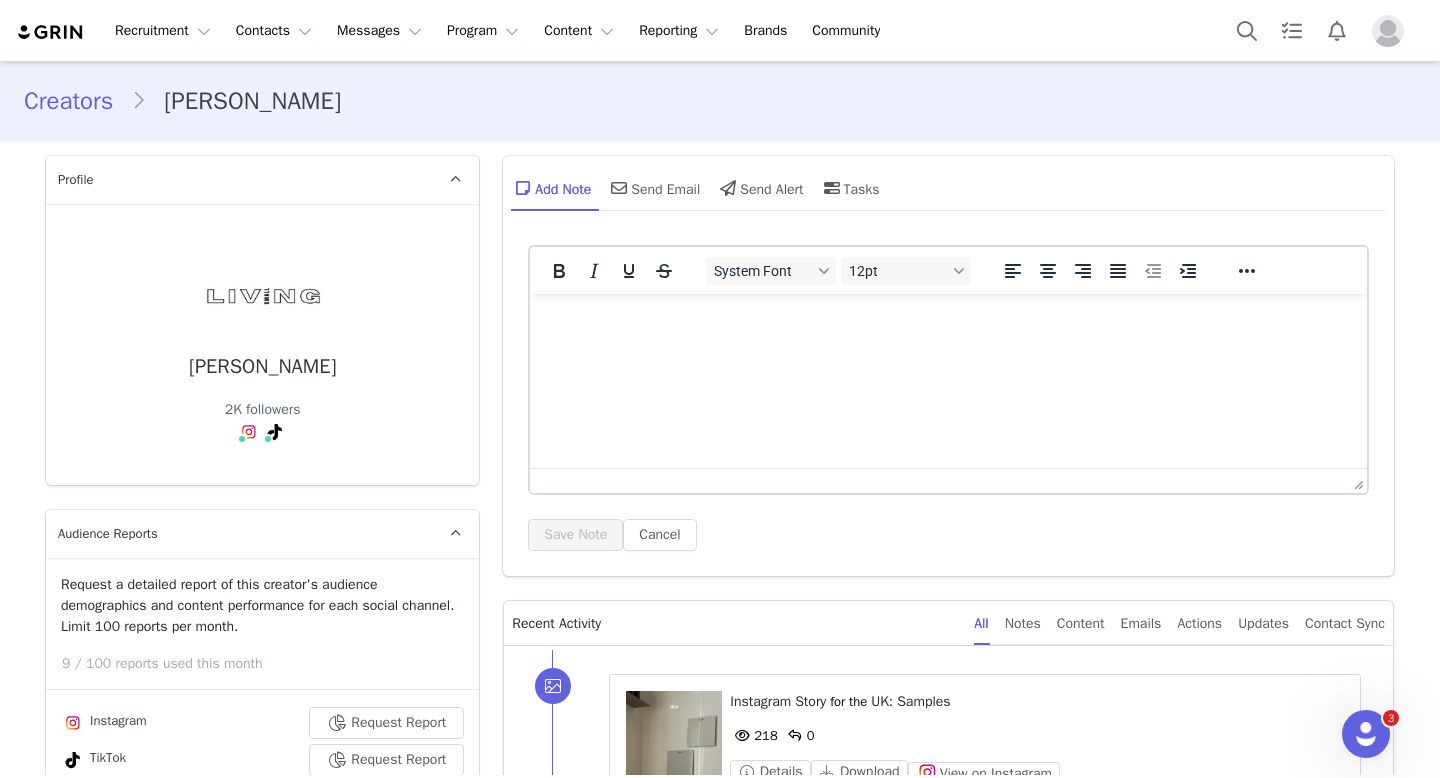 scroll, scrollTop: 0, scrollLeft: 0, axis: both 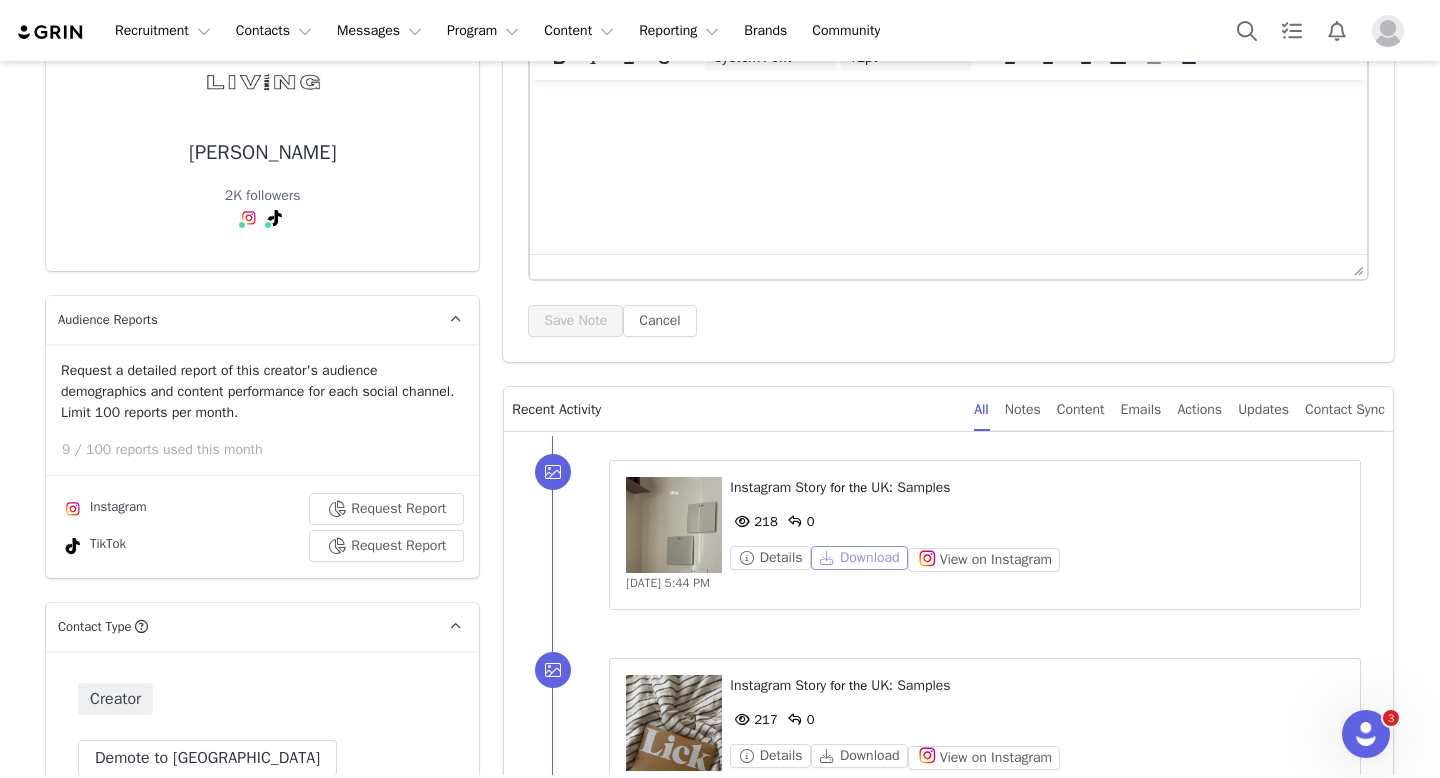 click on "Download" at bounding box center (859, 558) 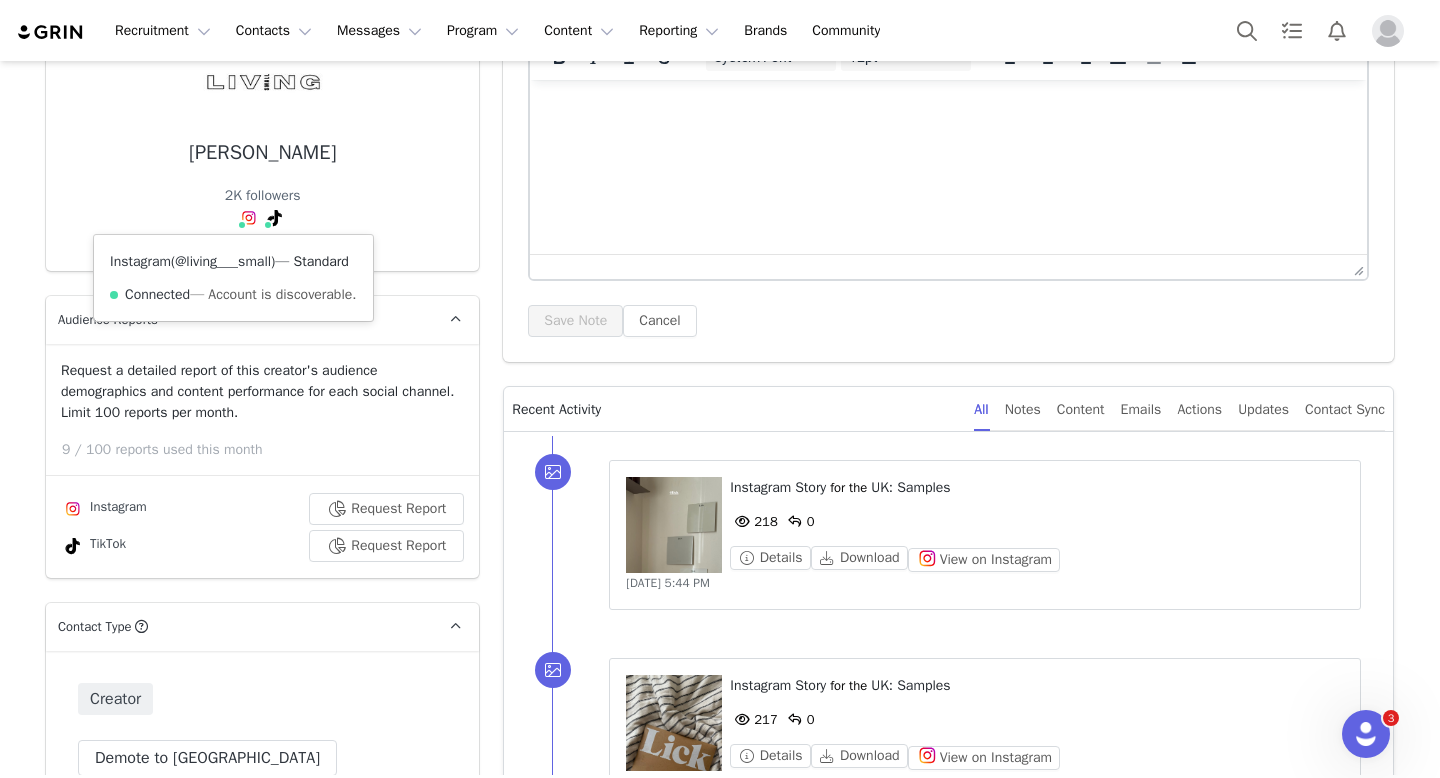 click on "@living___small" at bounding box center (223, 261) 